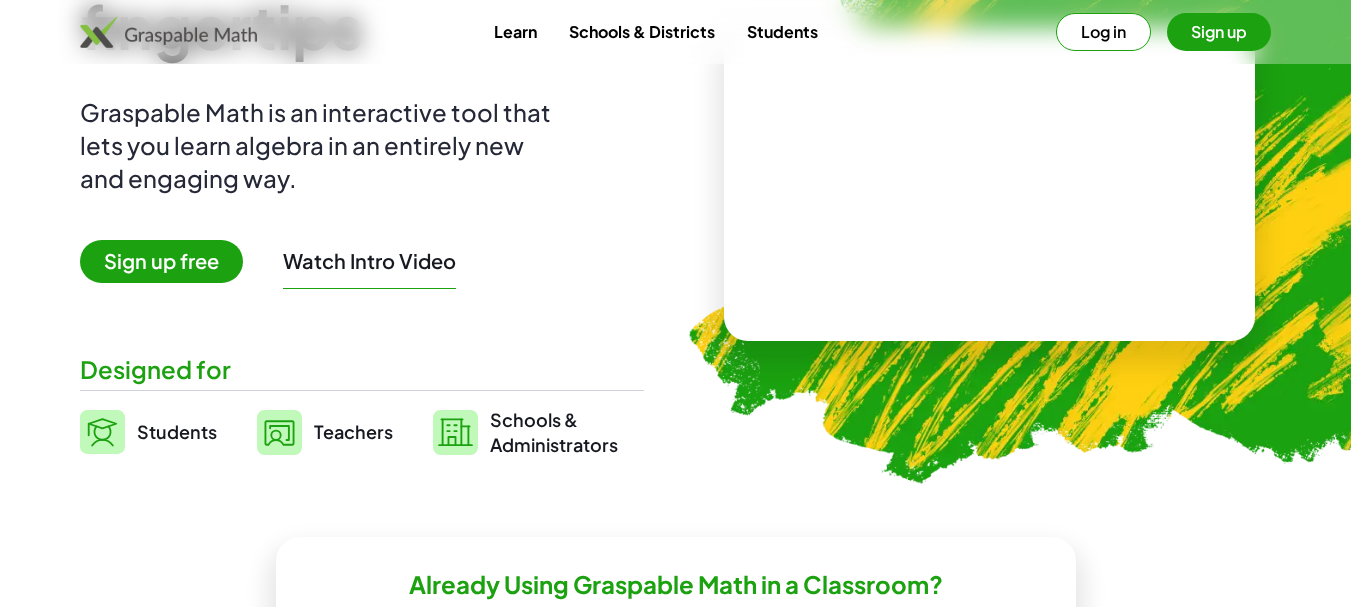 scroll, scrollTop: 300, scrollLeft: 0, axis: vertical 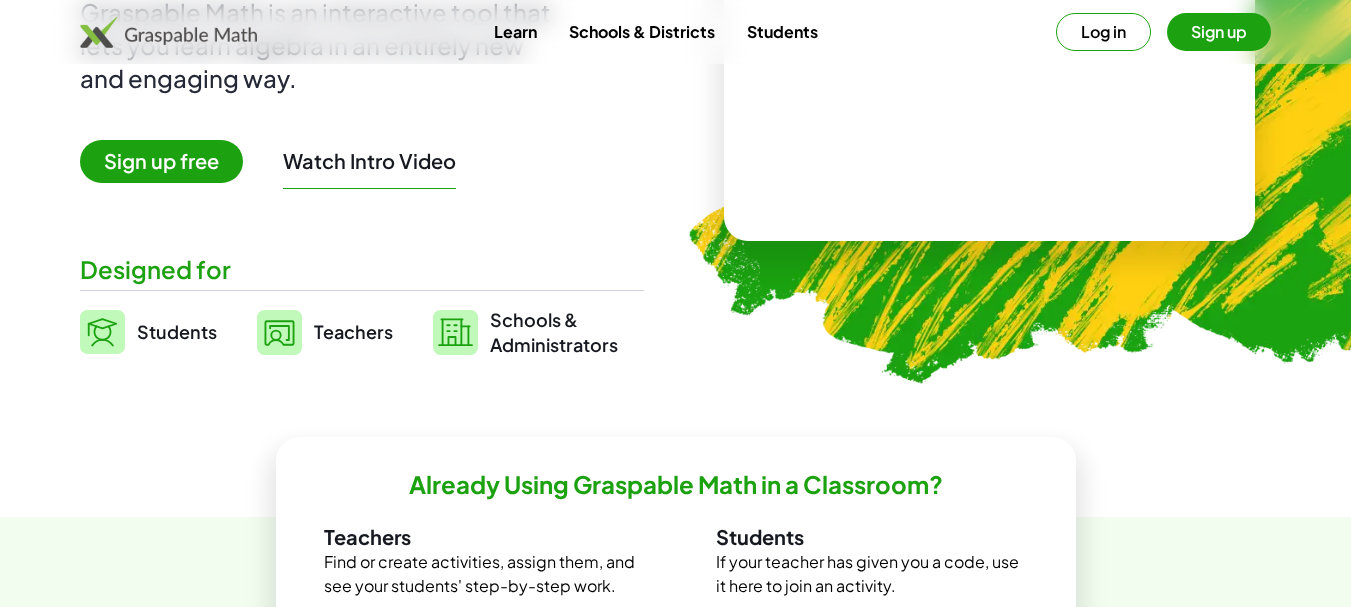 click on "Students" at bounding box center [177, 331] 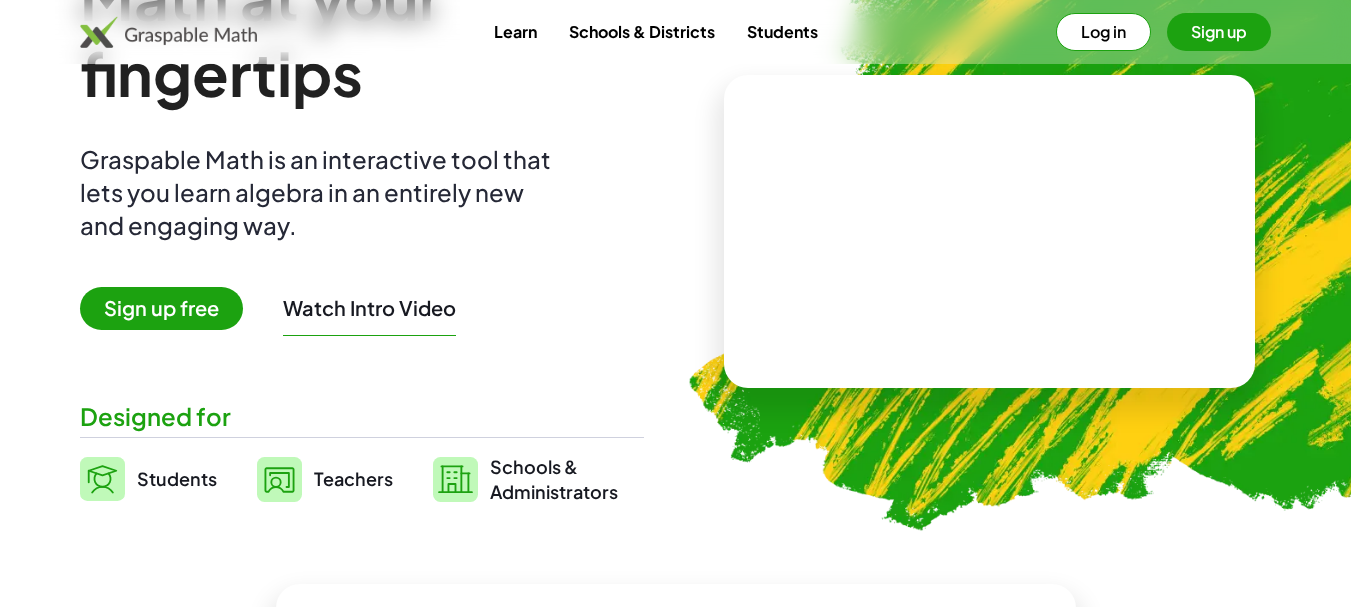 scroll, scrollTop: 100, scrollLeft: 0, axis: vertical 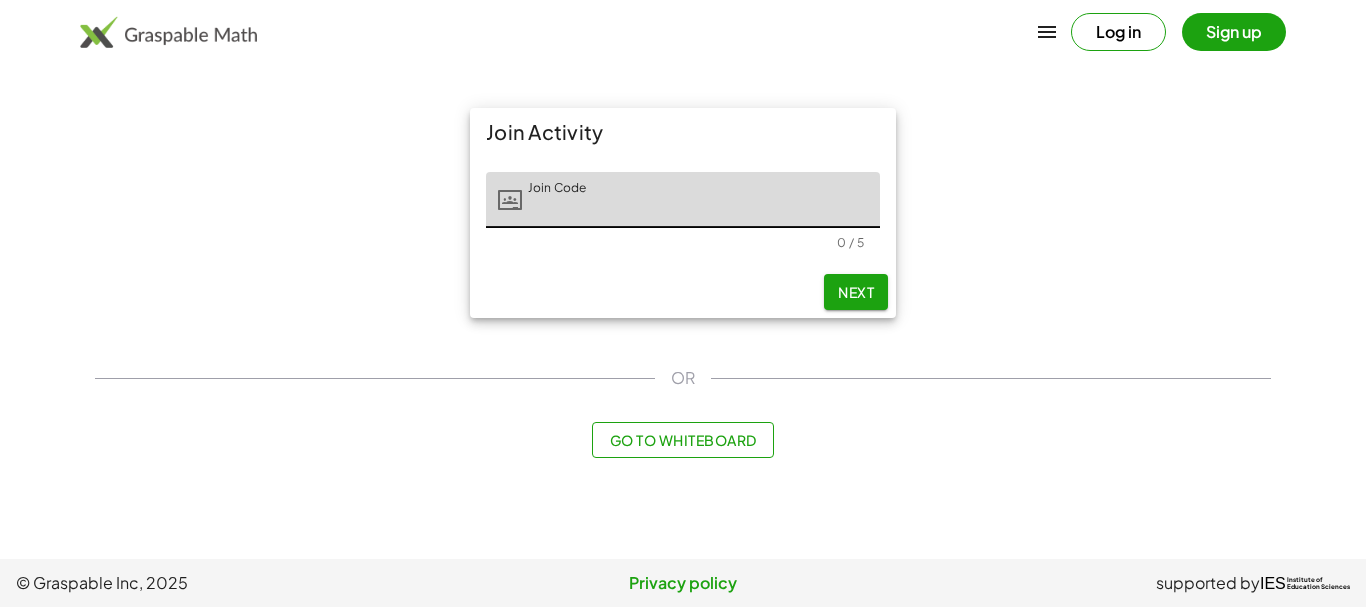 click at bounding box center [168, 32] 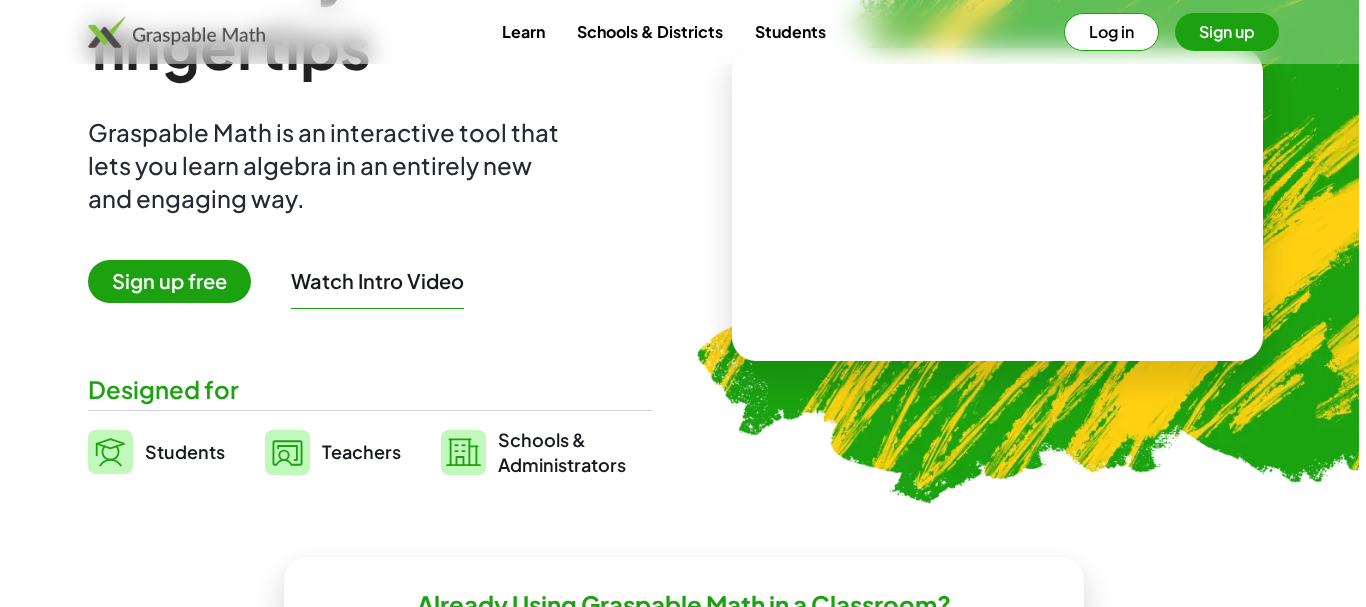 scroll, scrollTop: 0, scrollLeft: 0, axis: both 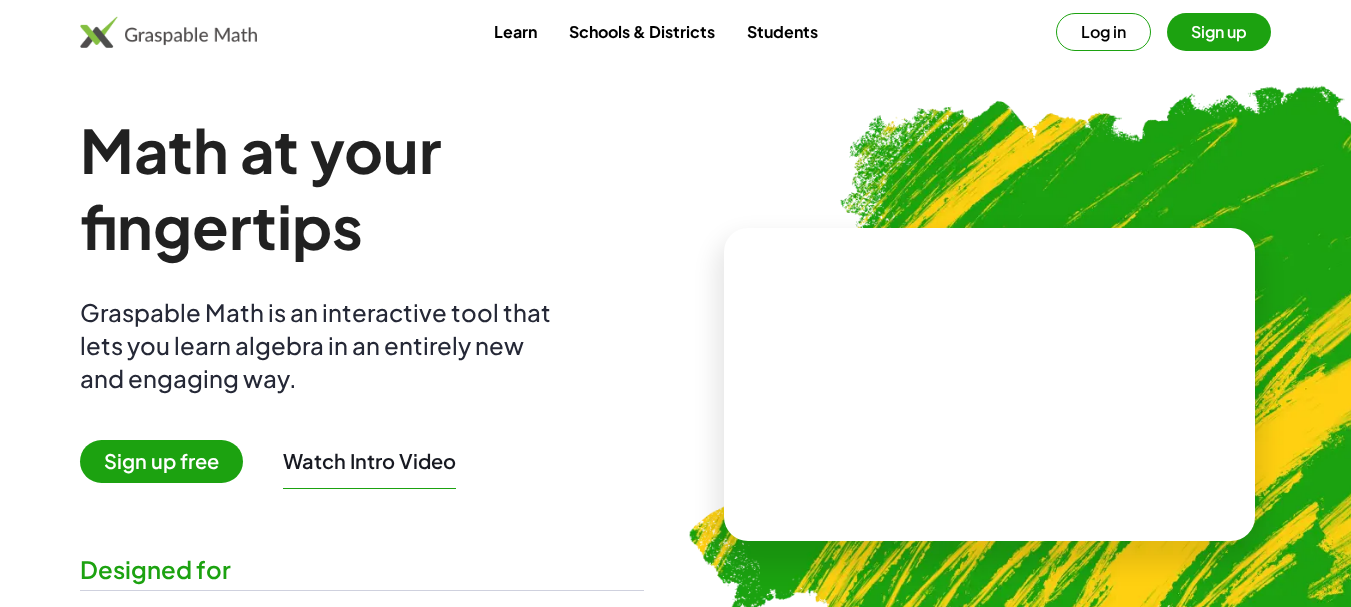 click on "Students" at bounding box center (782, 31) 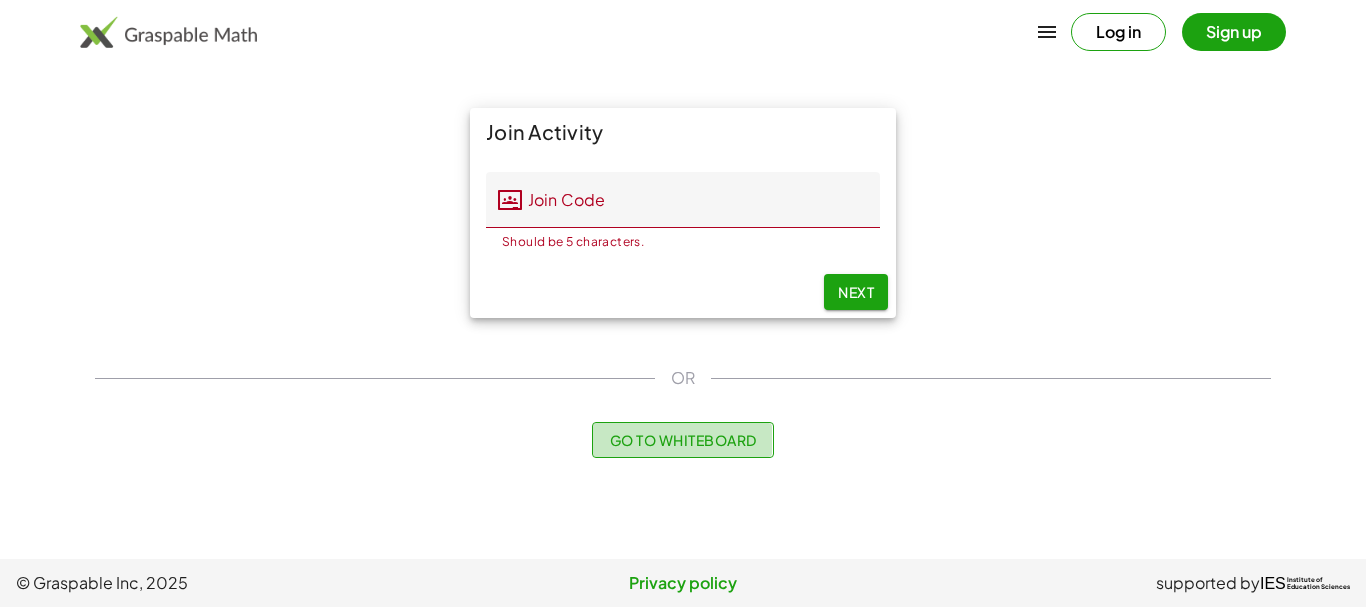 click on "Go to Whiteboard" at bounding box center [682, 440] 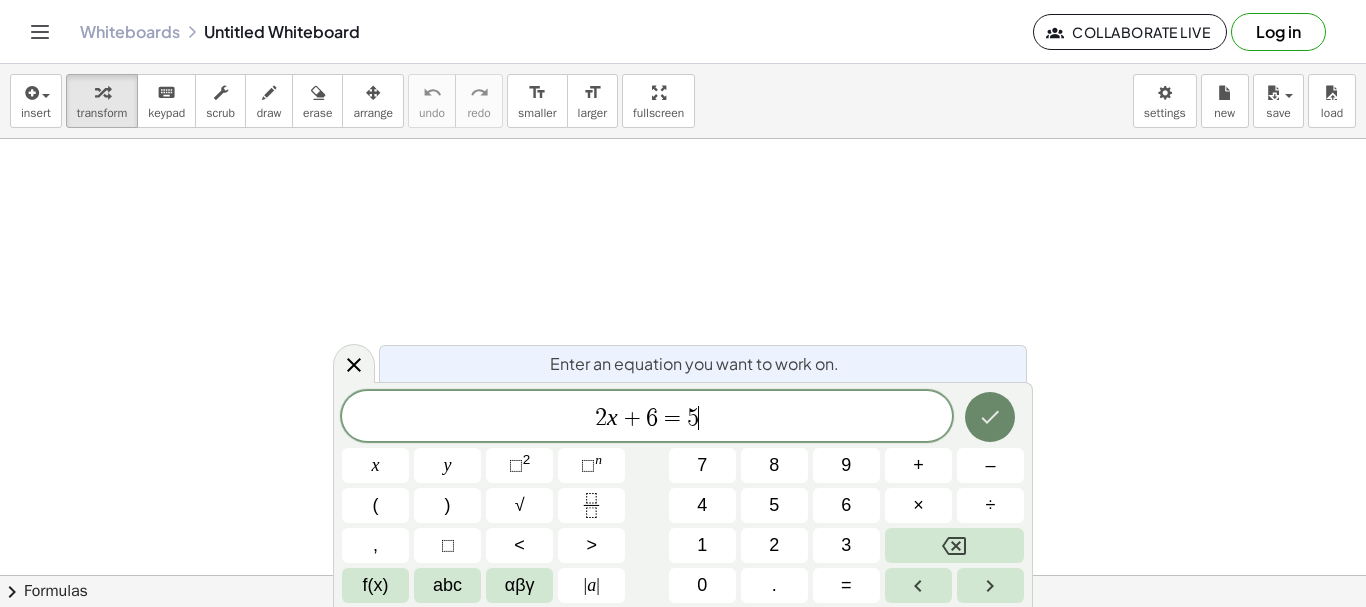 click 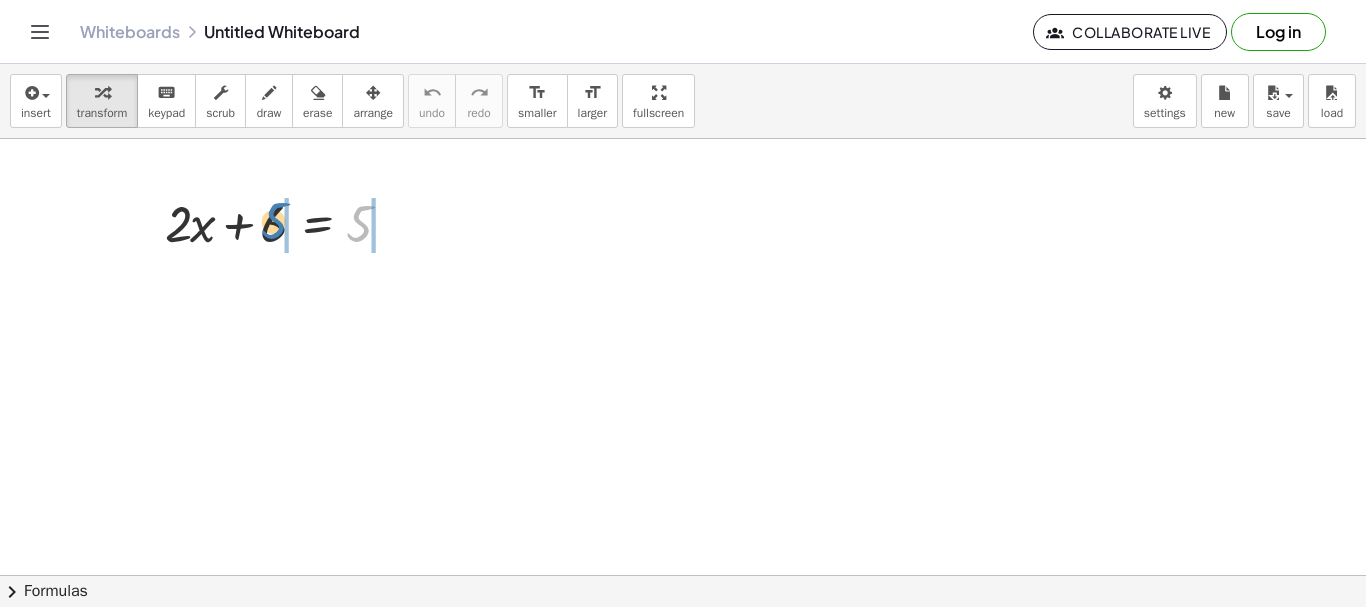 drag, startPoint x: 361, startPoint y: 240, endPoint x: 275, endPoint y: 237, distance: 86.05231 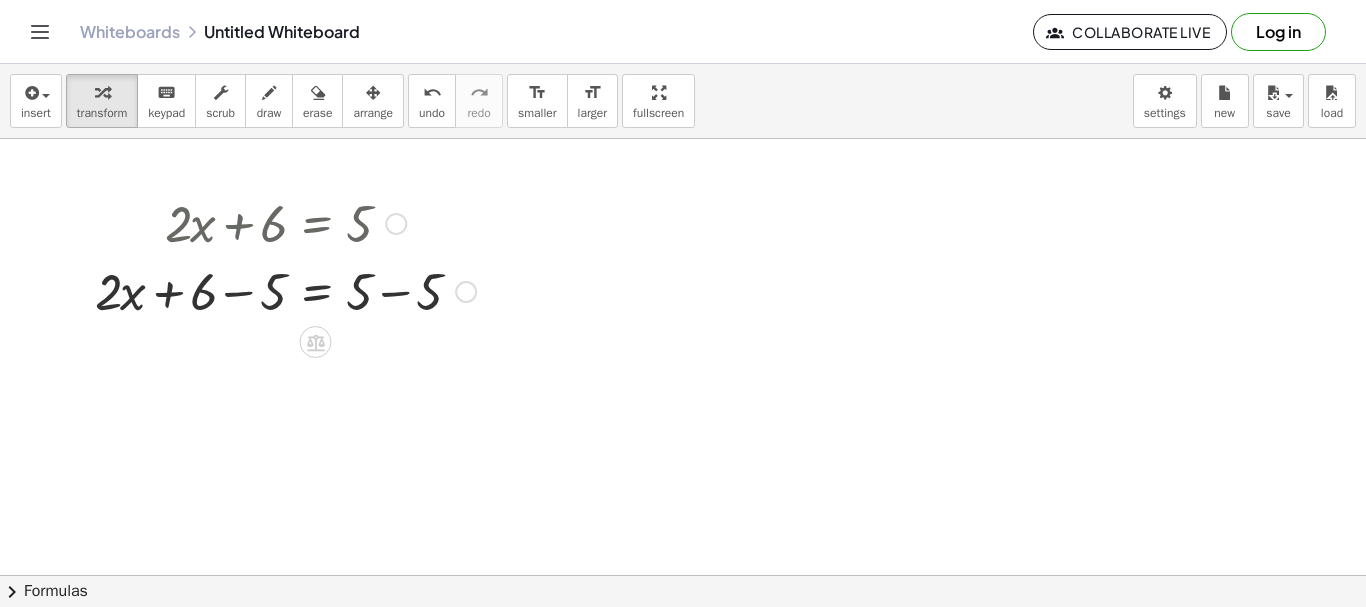 click at bounding box center [466, 292] 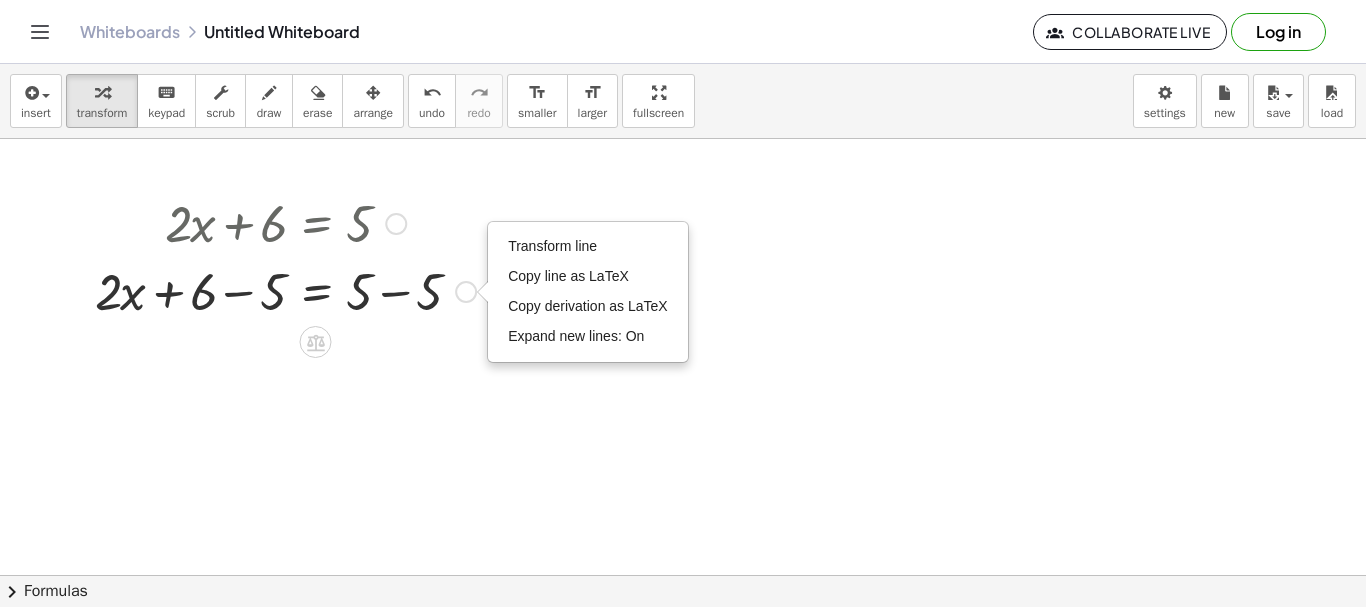 drag, startPoint x: 462, startPoint y: 295, endPoint x: 423, endPoint y: 448, distance: 157.89236 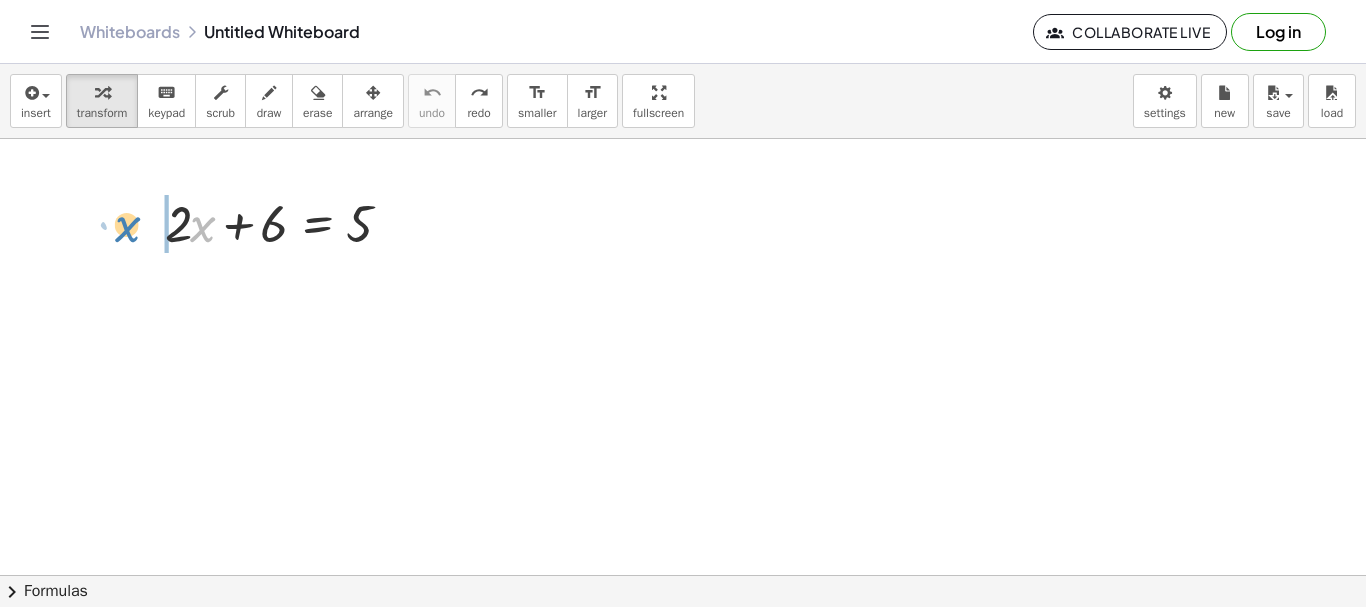 drag, startPoint x: 205, startPoint y: 227, endPoint x: 137, endPoint y: 224, distance: 68.06615 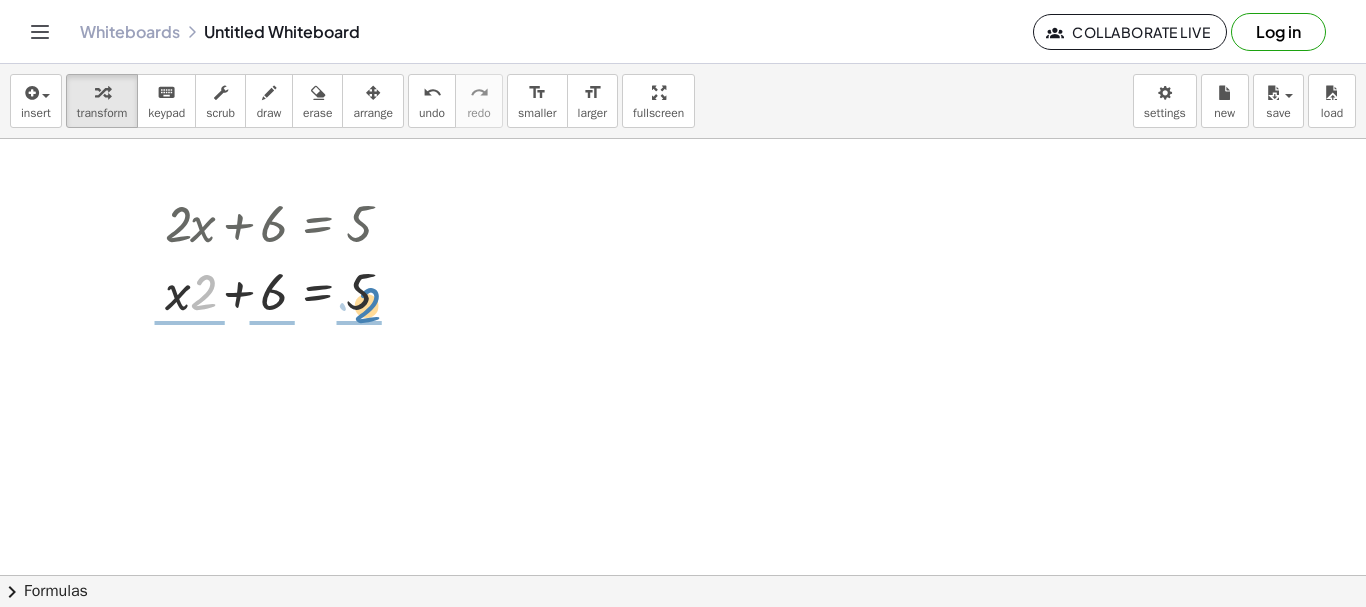 drag, startPoint x: 206, startPoint y: 297, endPoint x: 370, endPoint y: 310, distance: 164.51443 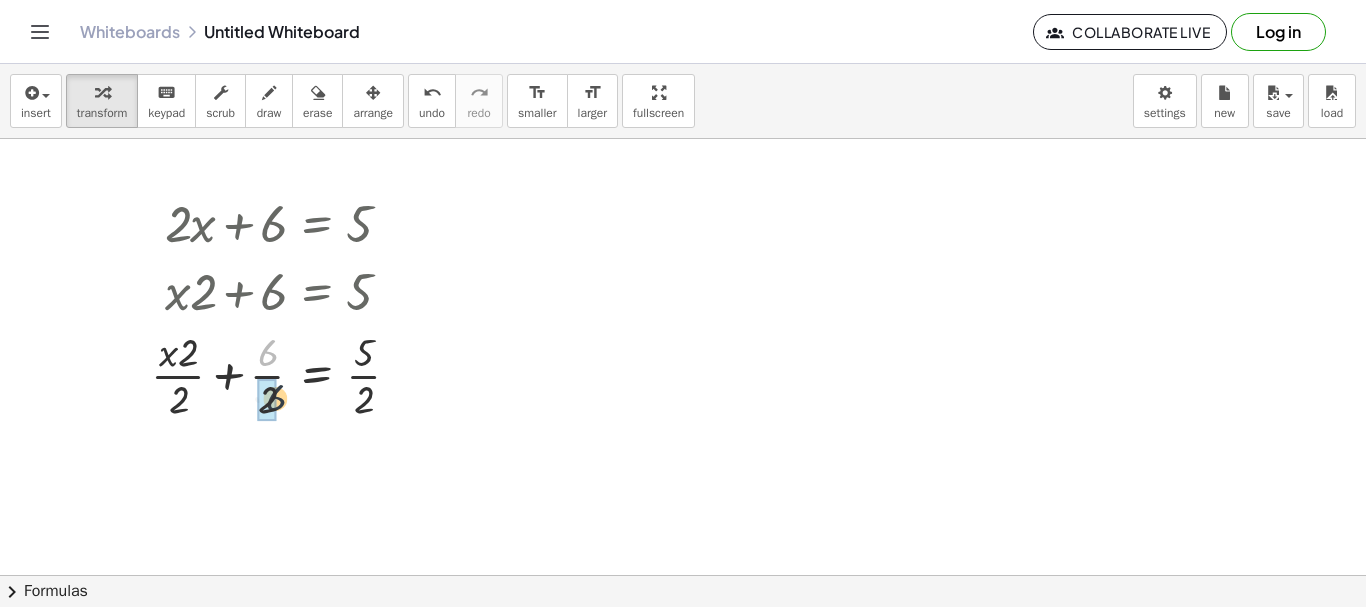 drag, startPoint x: 272, startPoint y: 381, endPoint x: 276, endPoint y: 400, distance: 19.416489 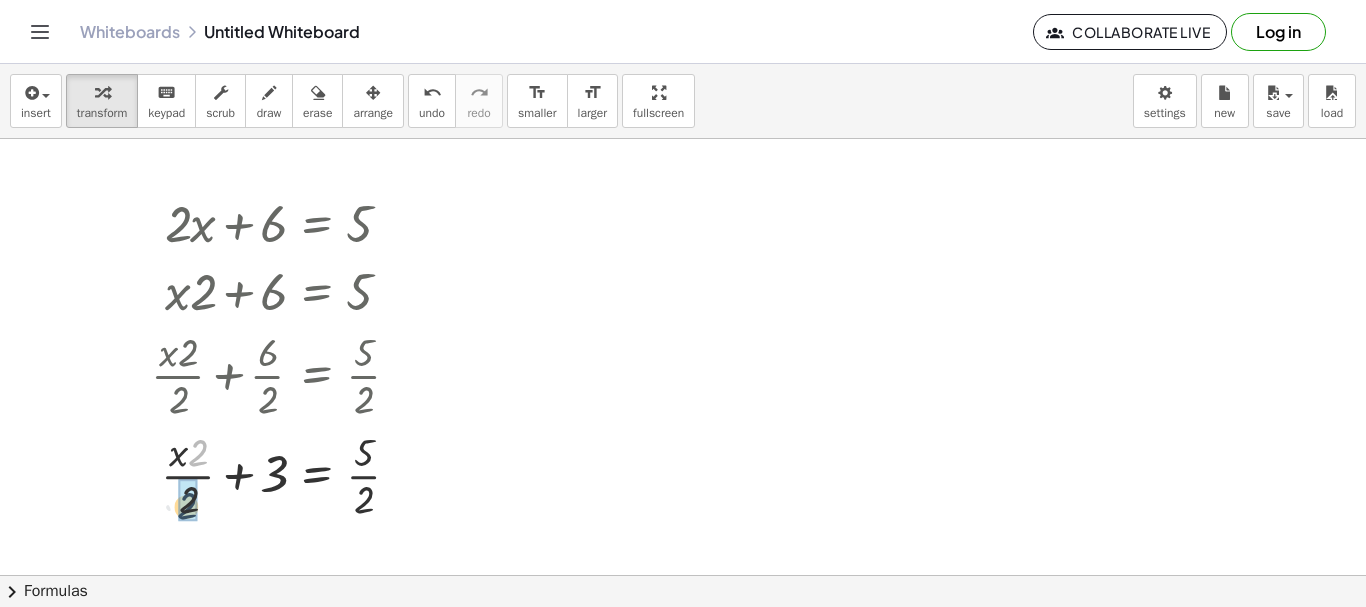drag, startPoint x: 203, startPoint y: 459, endPoint x: 190, endPoint y: 518, distance: 60.41523 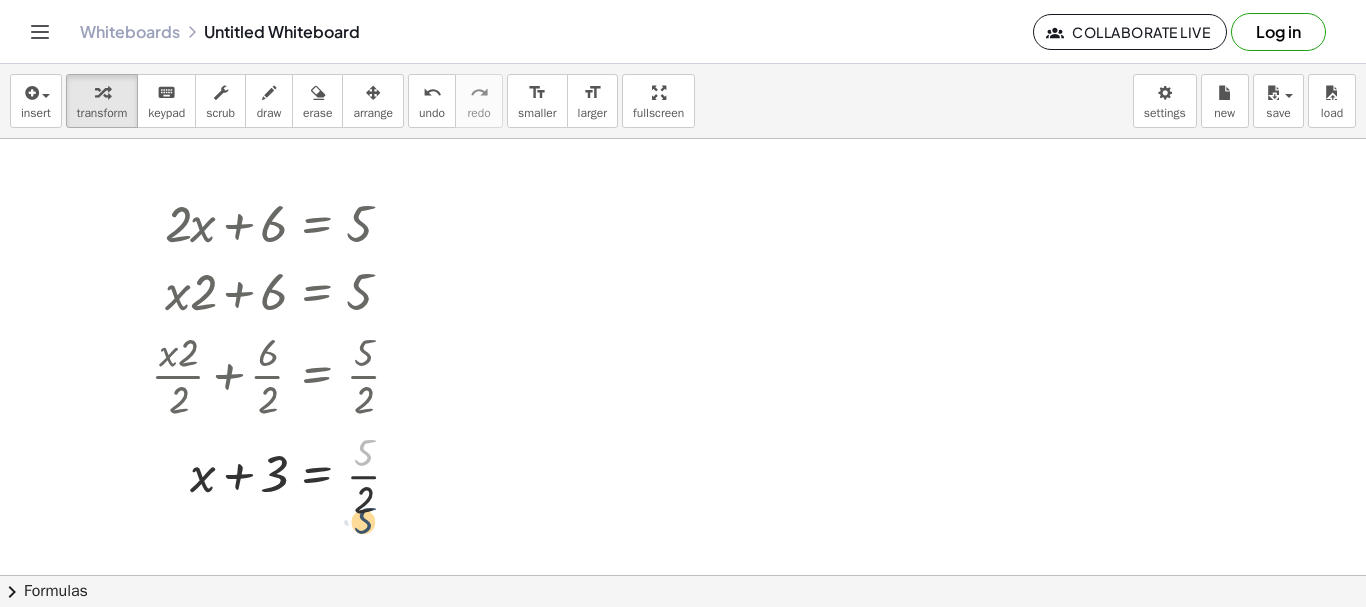 drag, startPoint x: 363, startPoint y: 451, endPoint x: 364, endPoint y: 521, distance: 70.00714 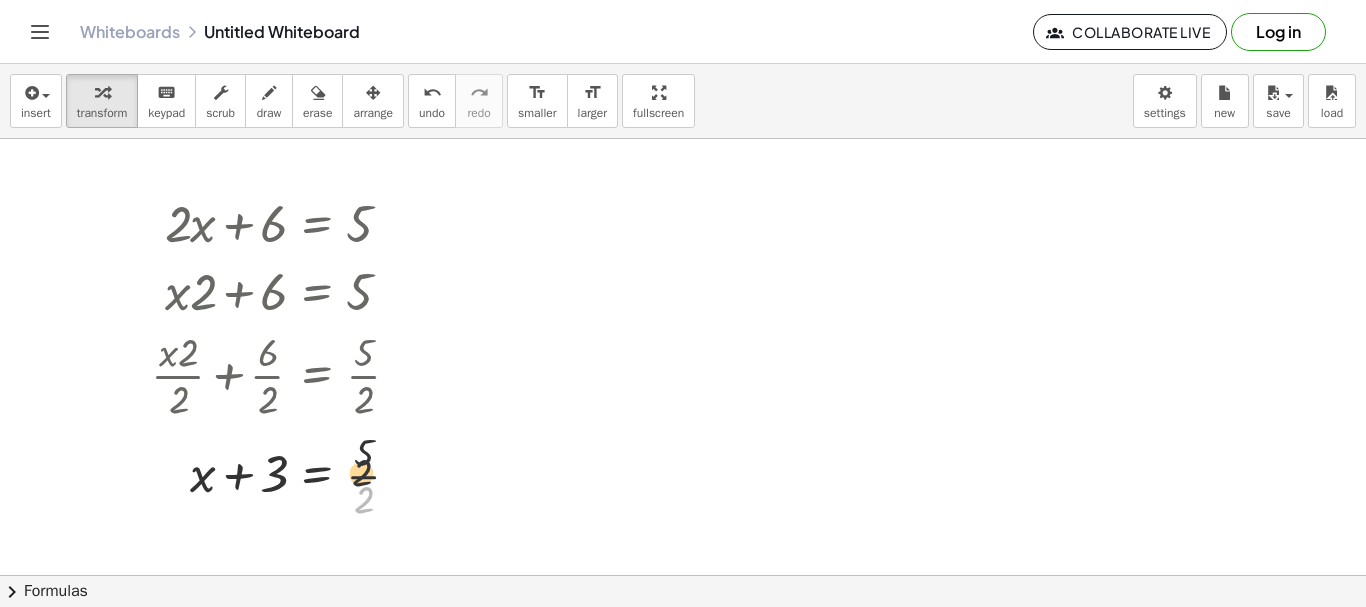 drag, startPoint x: 365, startPoint y: 507, endPoint x: 358, endPoint y: 453, distance: 54.451813 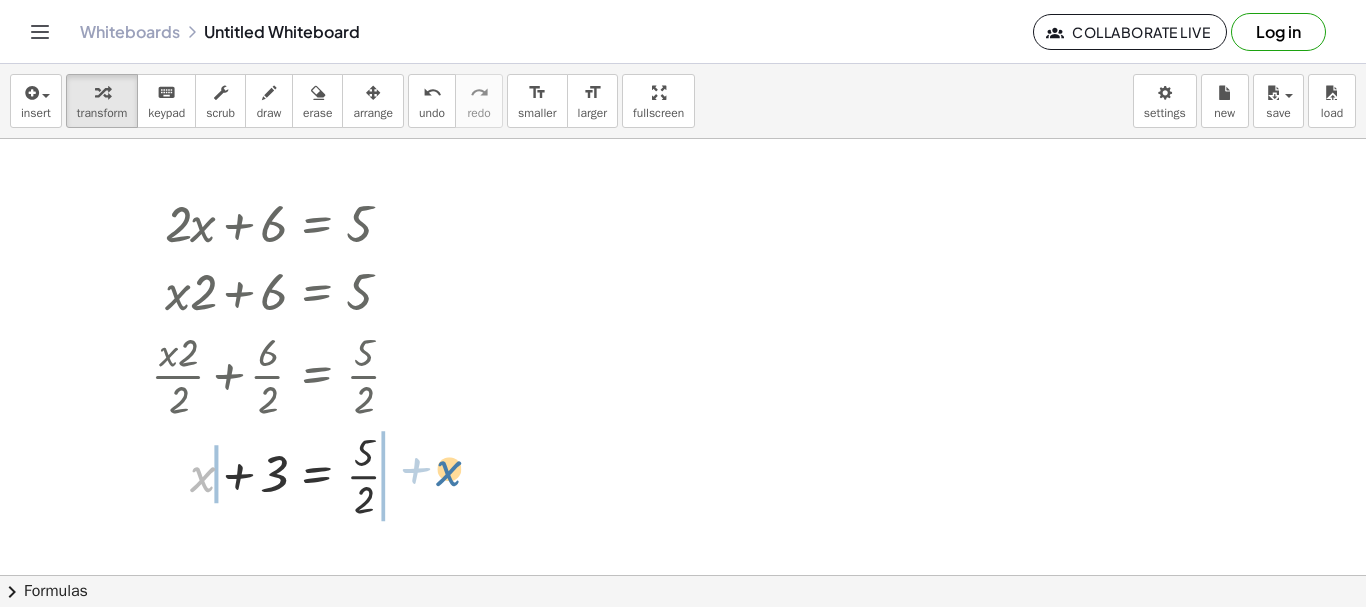drag, startPoint x: 205, startPoint y: 474, endPoint x: 464, endPoint y: 472, distance: 259.00772 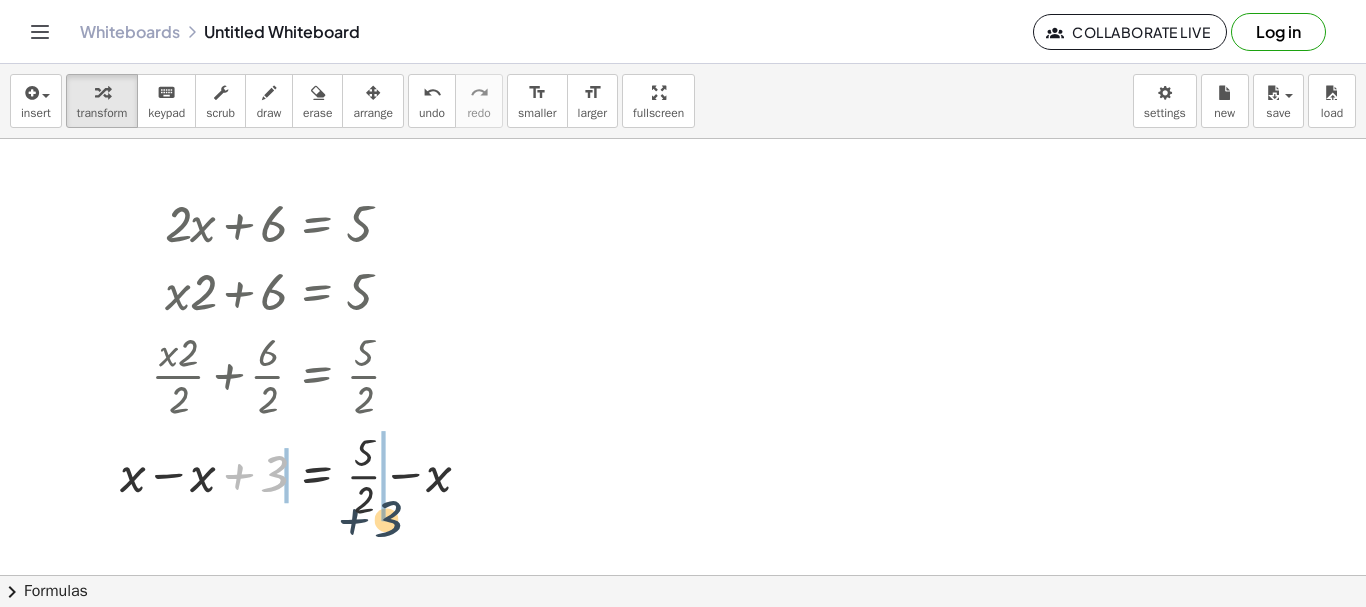 drag, startPoint x: 280, startPoint y: 483, endPoint x: 395, endPoint y: 528, distance: 123.49089 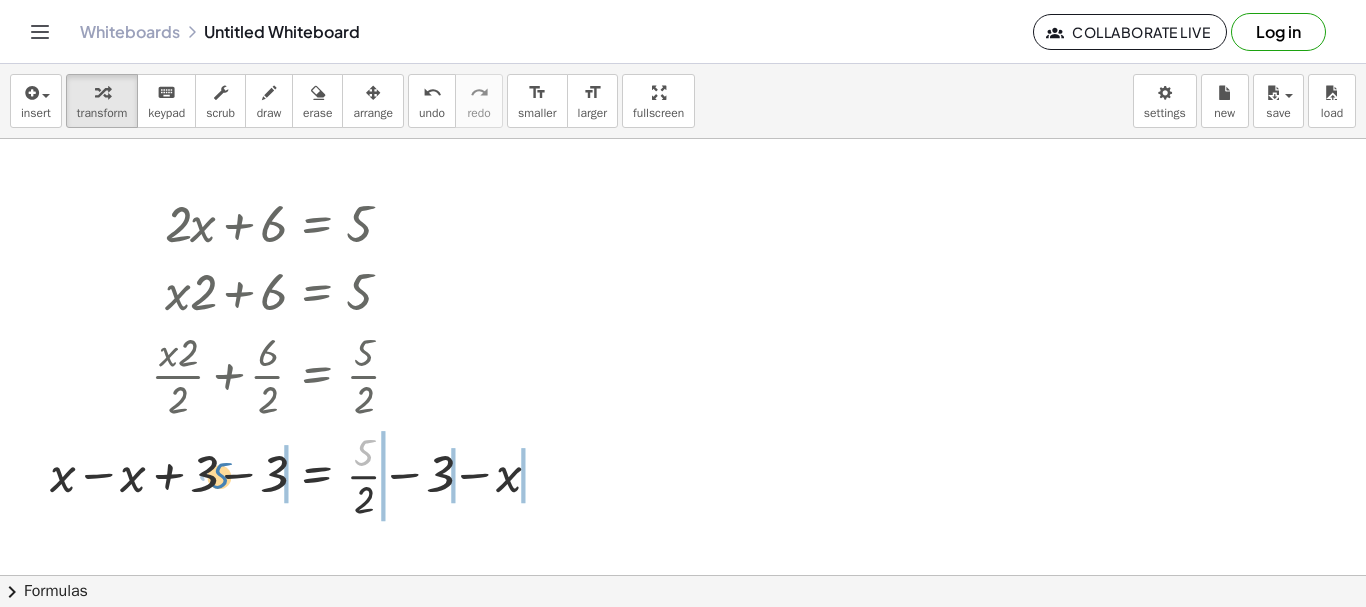 drag, startPoint x: 362, startPoint y: 478, endPoint x: 224, endPoint y: 481, distance: 138.03261 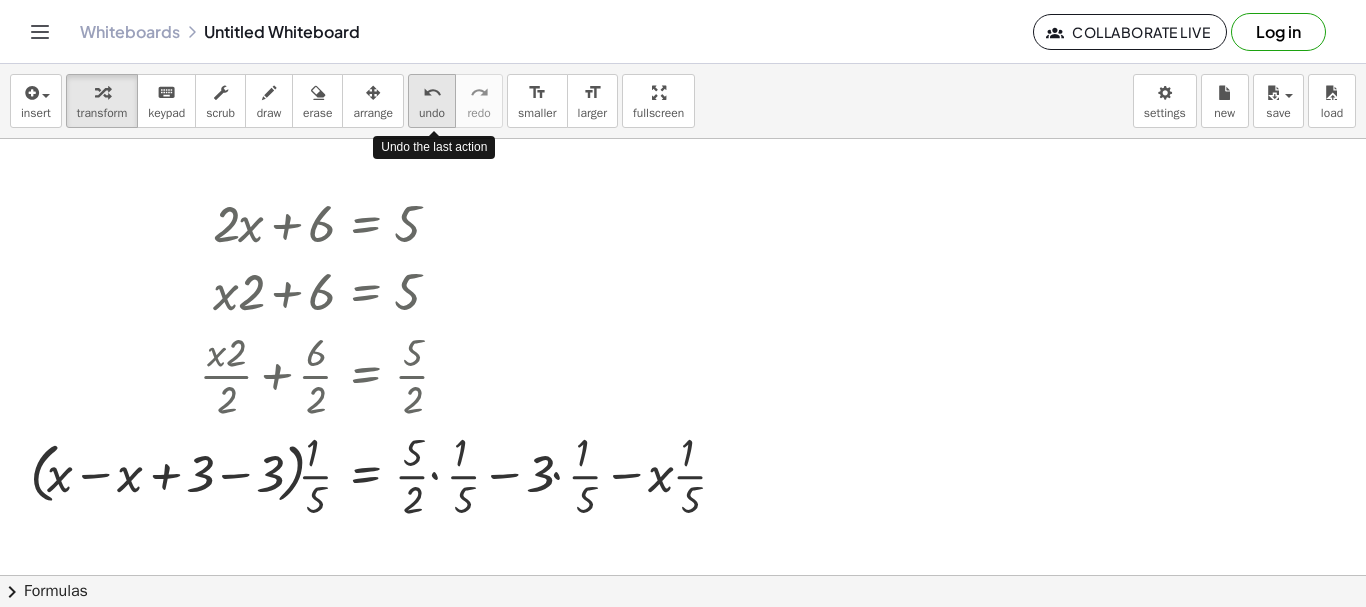 click on "undo" at bounding box center [432, 93] 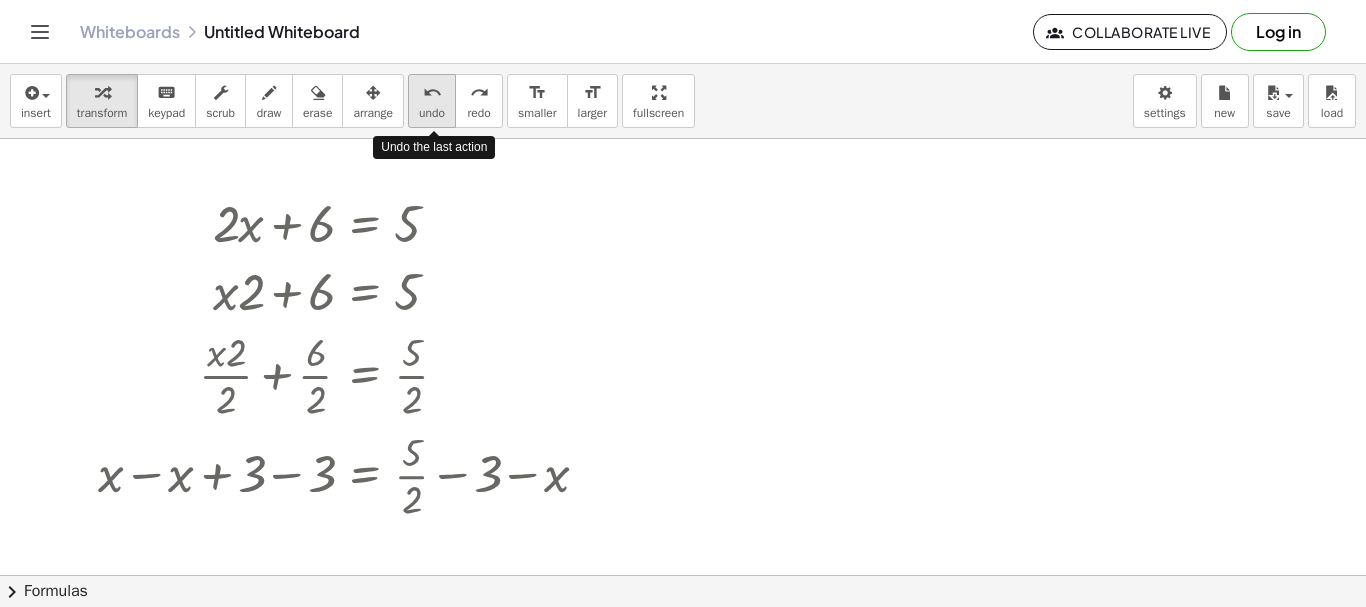 click on "undo" at bounding box center (432, 93) 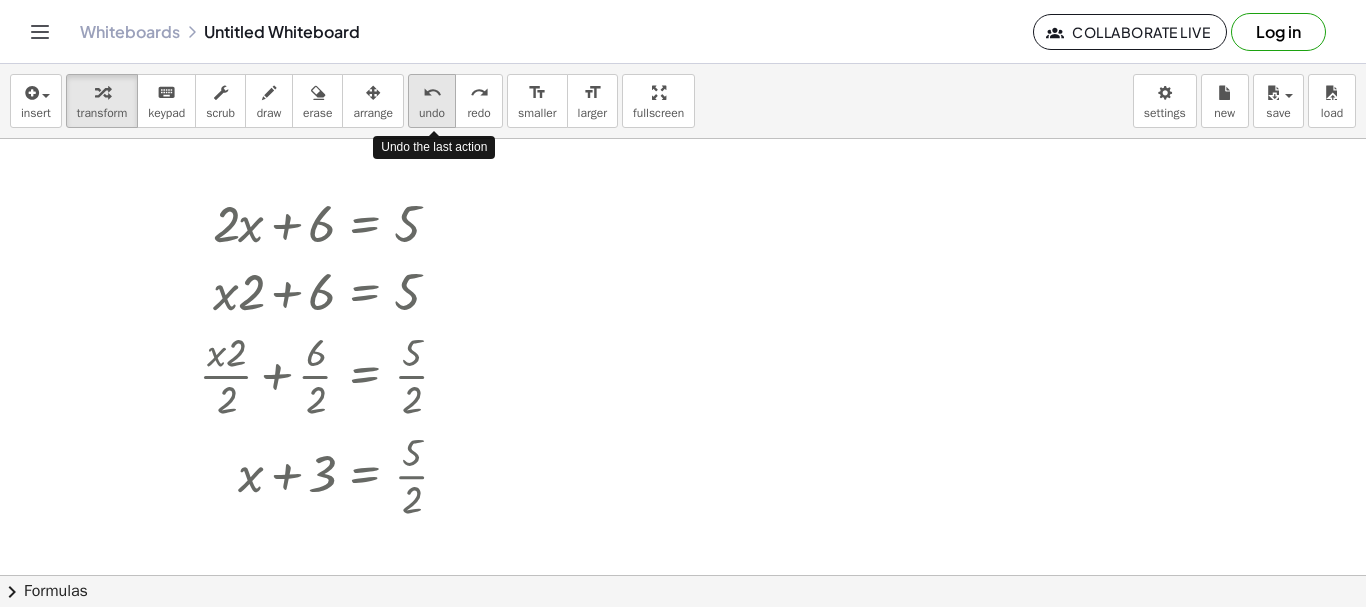 click on "undo" at bounding box center (432, 93) 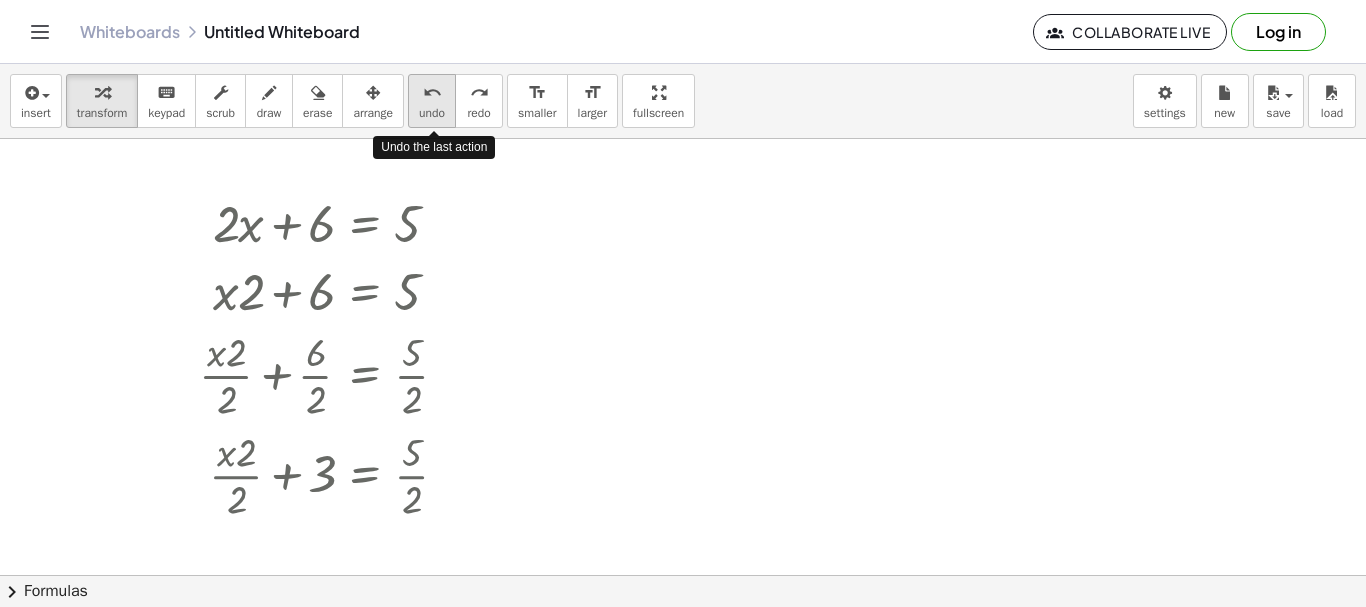 click on "undo" at bounding box center (432, 93) 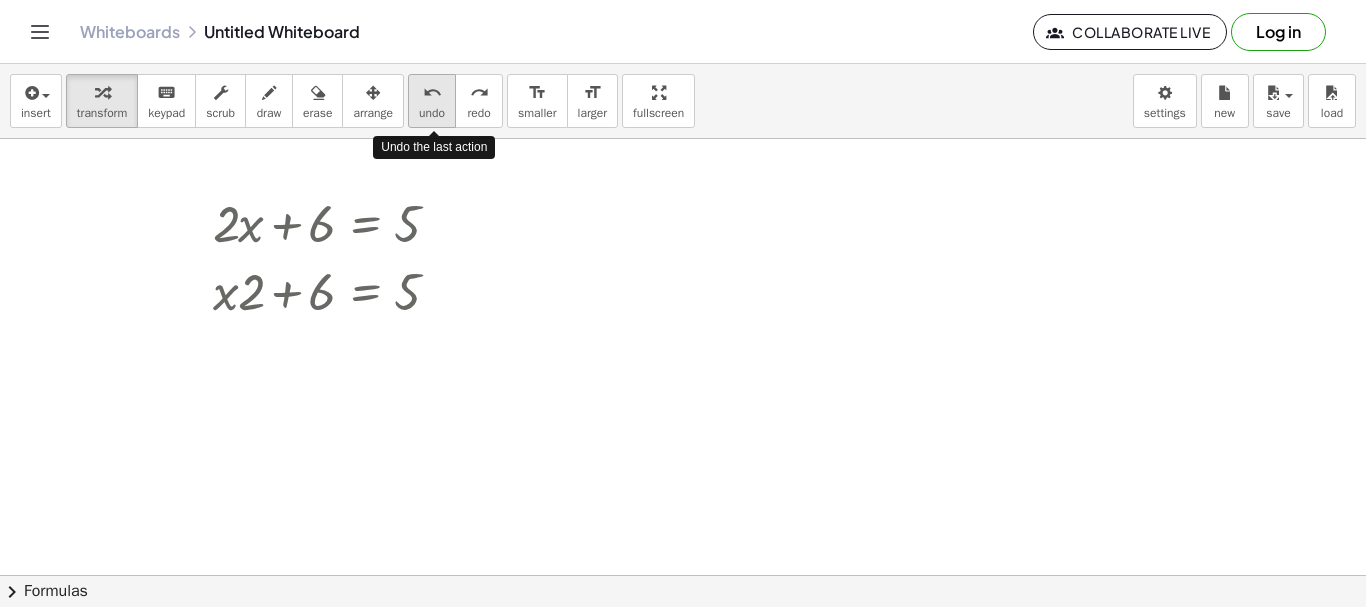 click on "undo" at bounding box center (432, 93) 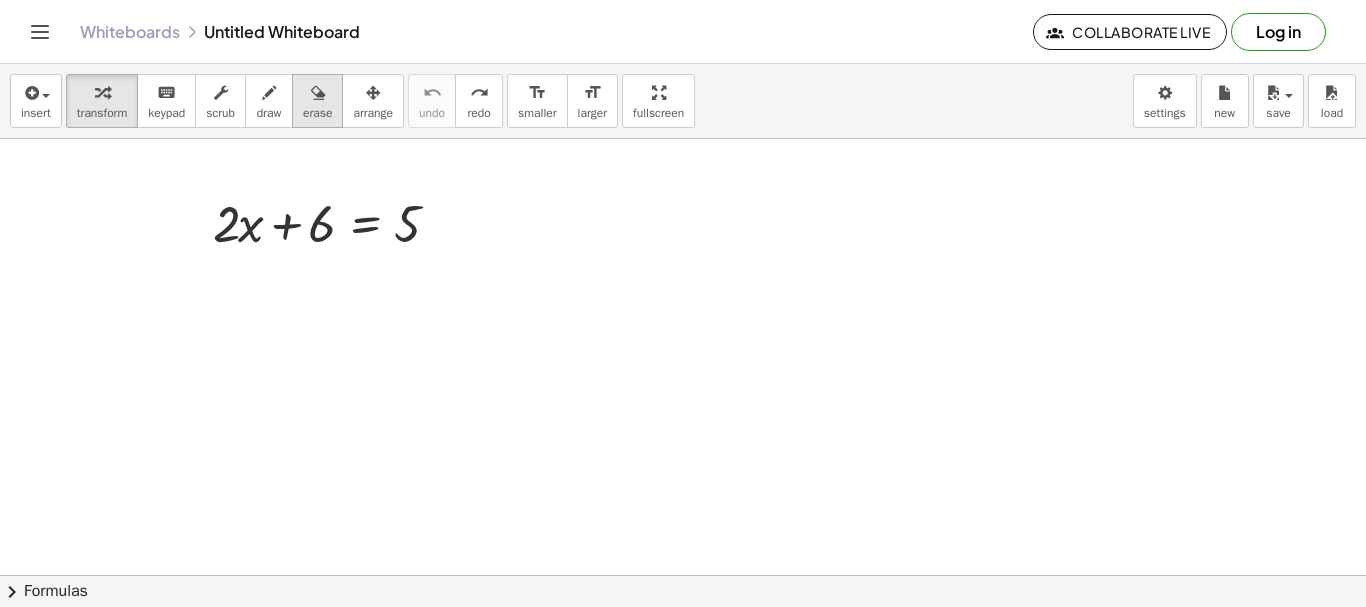 click on "erase" at bounding box center (317, 113) 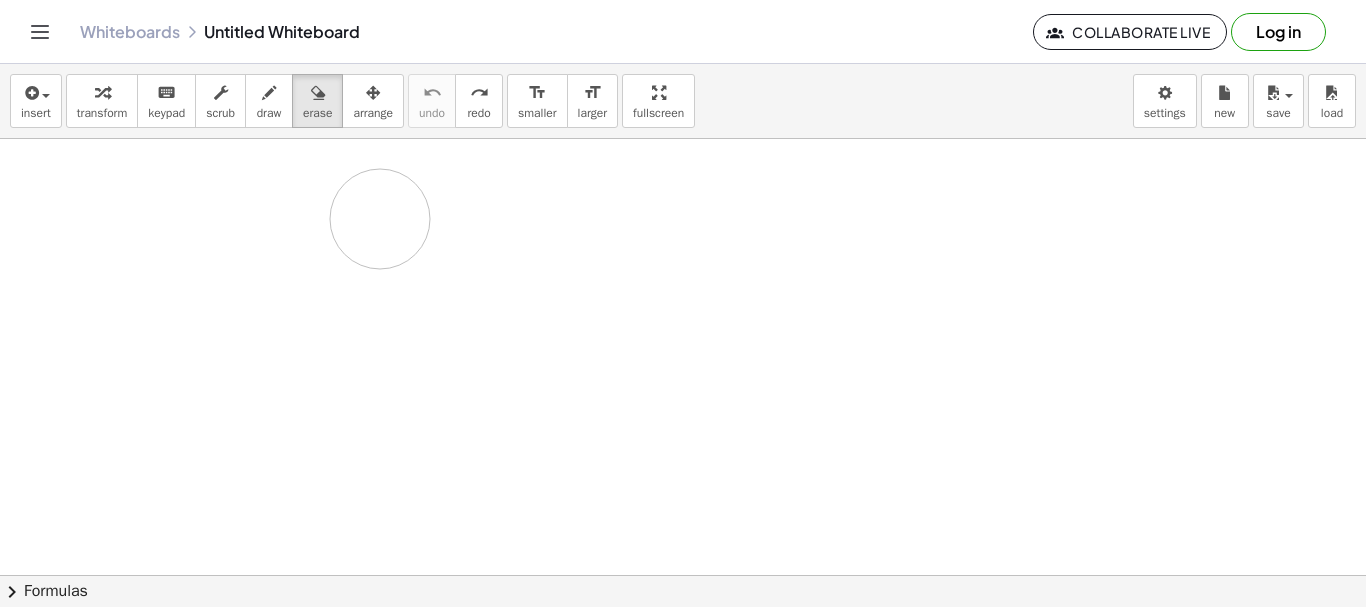 drag, startPoint x: 331, startPoint y: 251, endPoint x: 415, endPoint y: 219, distance: 89.88882 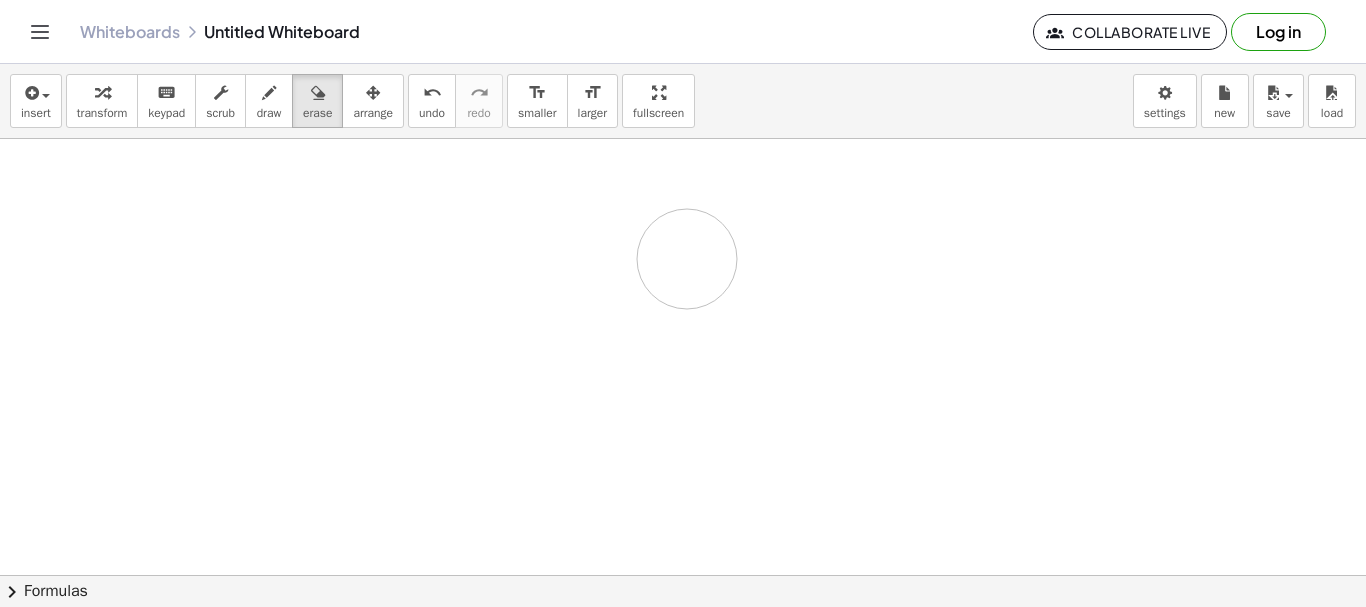 drag, startPoint x: 280, startPoint y: 208, endPoint x: 687, endPoint y: 259, distance: 410.1829 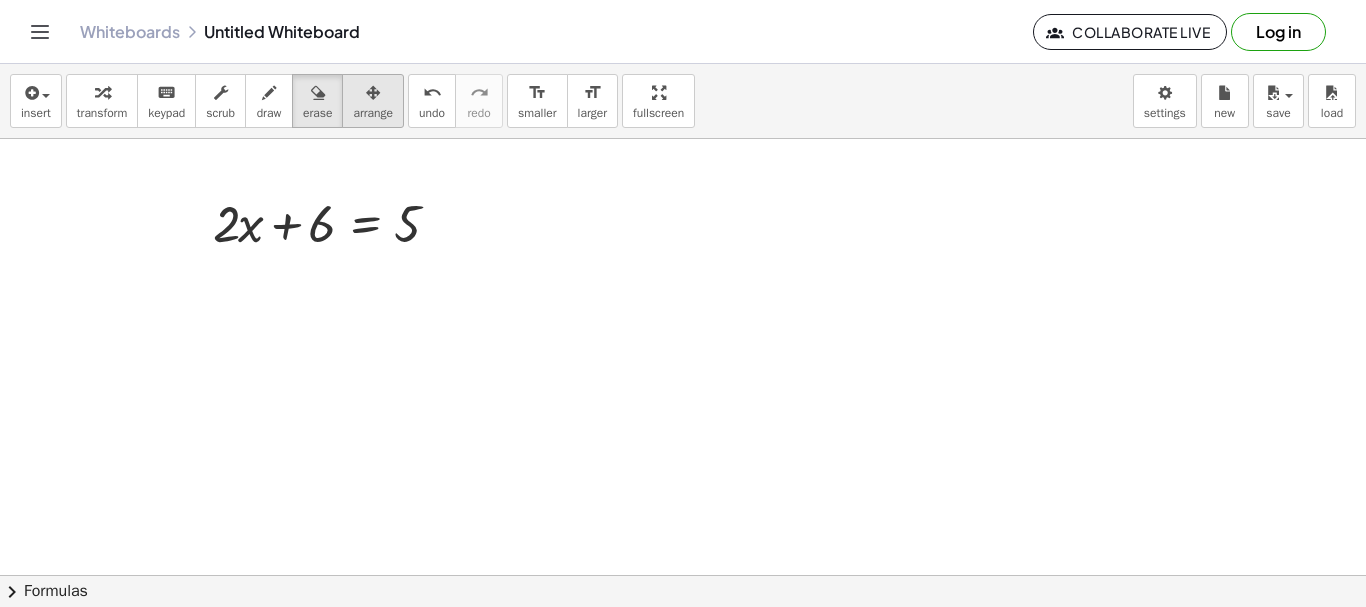 click on "arrange" at bounding box center [373, 113] 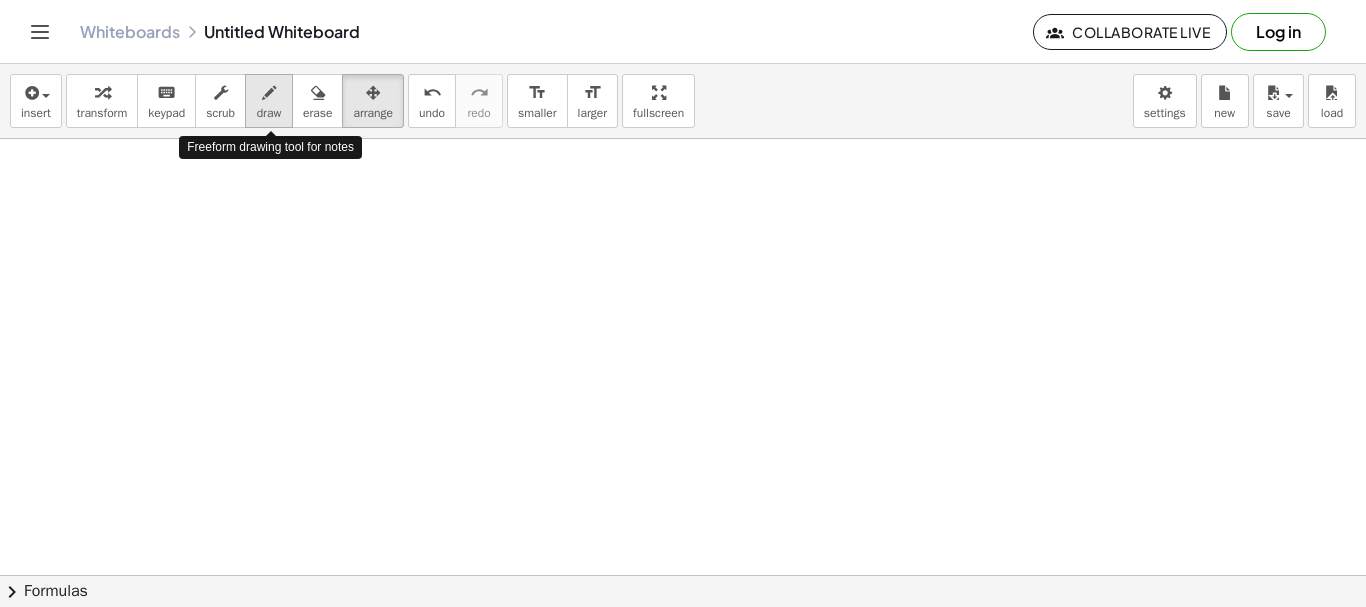 click at bounding box center [269, 93] 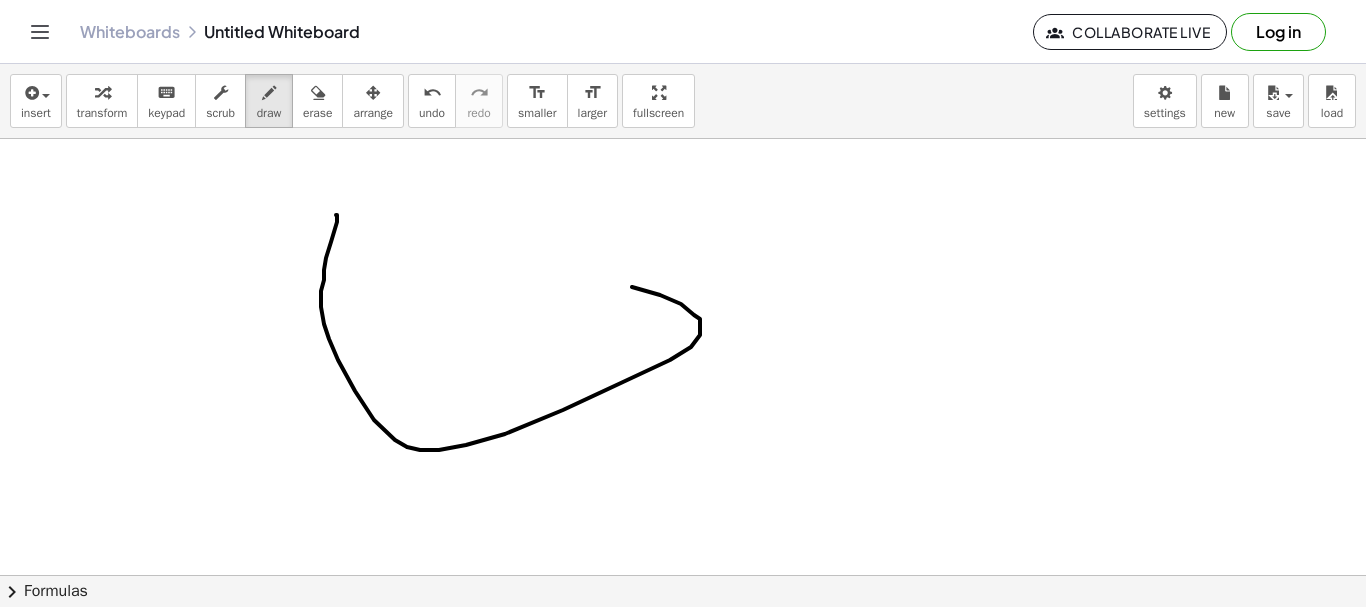 drag, startPoint x: 336, startPoint y: 215, endPoint x: 950, endPoint y: 361, distance: 631.1196 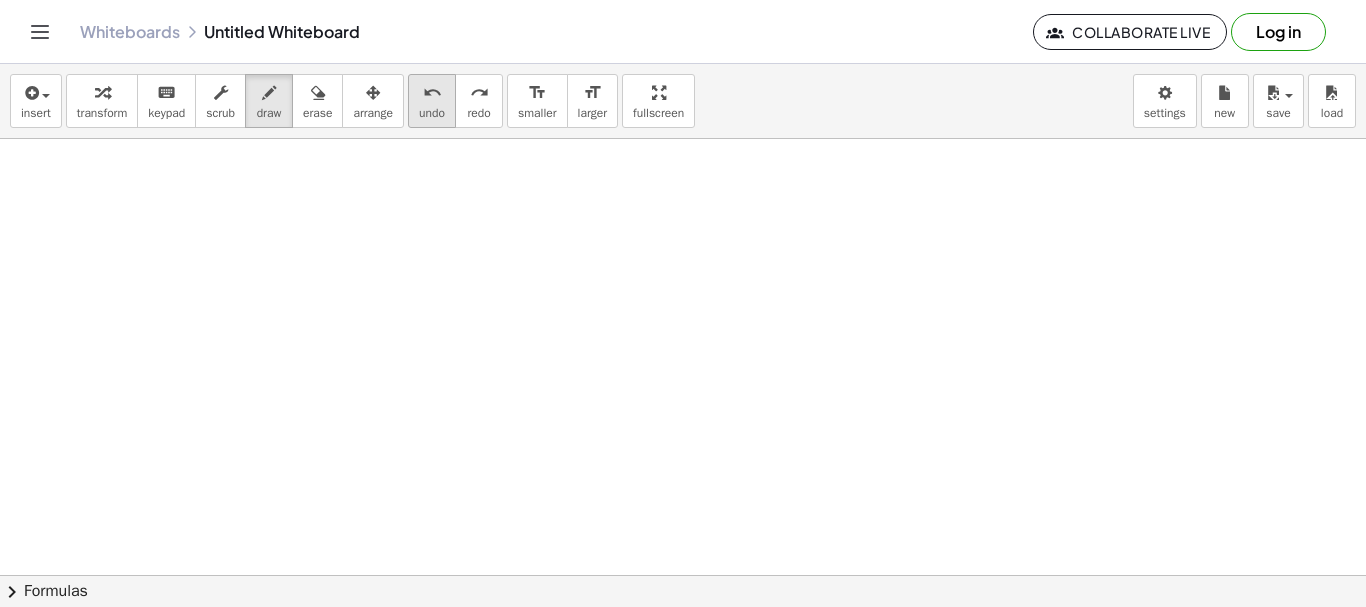 click on "undo" at bounding box center [432, 113] 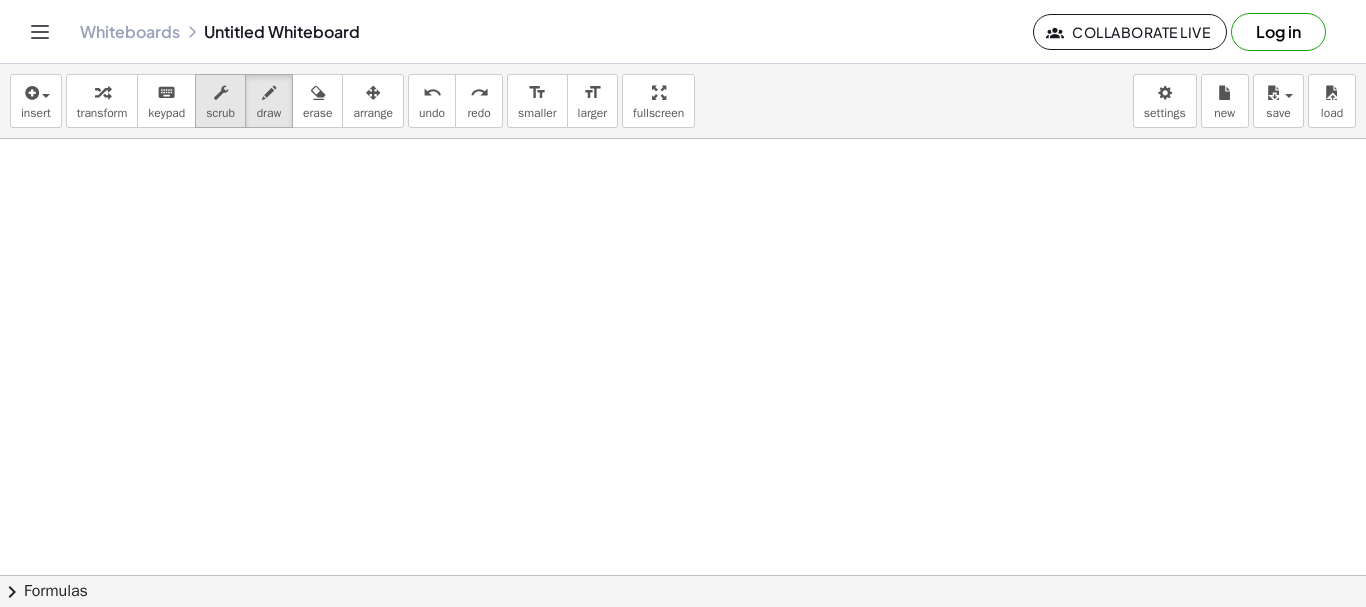 click on "scrub" at bounding box center (220, 101) 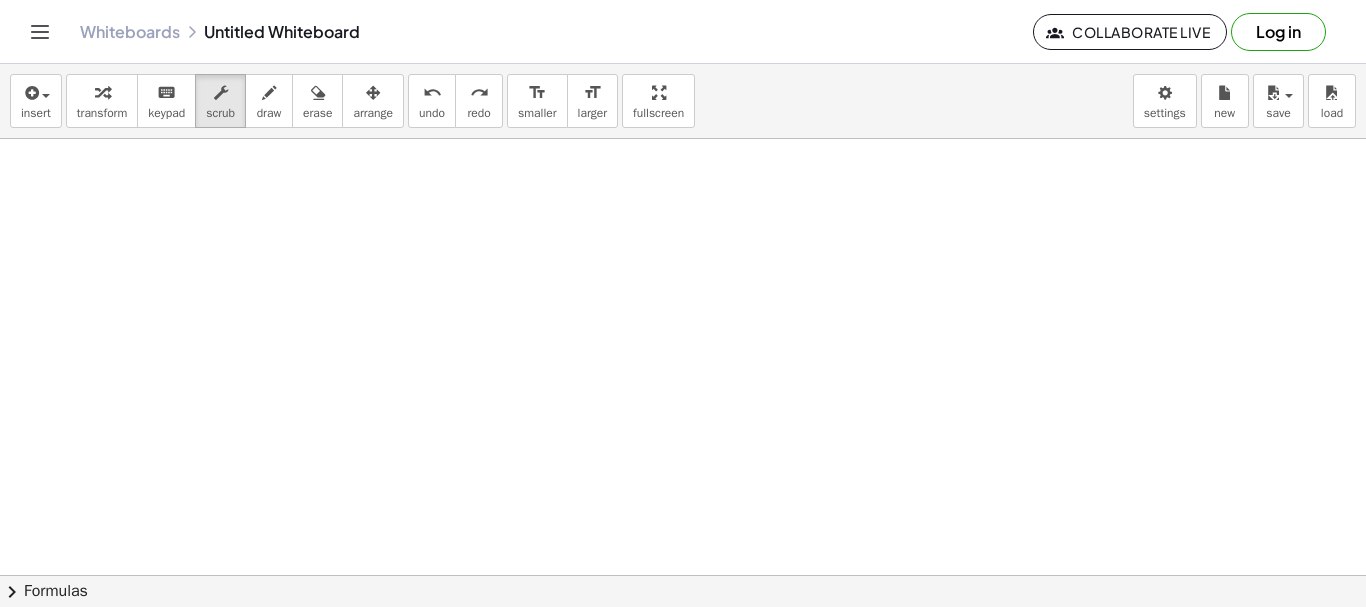 drag, startPoint x: 208, startPoint y: 222, endPoint x: 226, endPoint y: 302, distance: 82 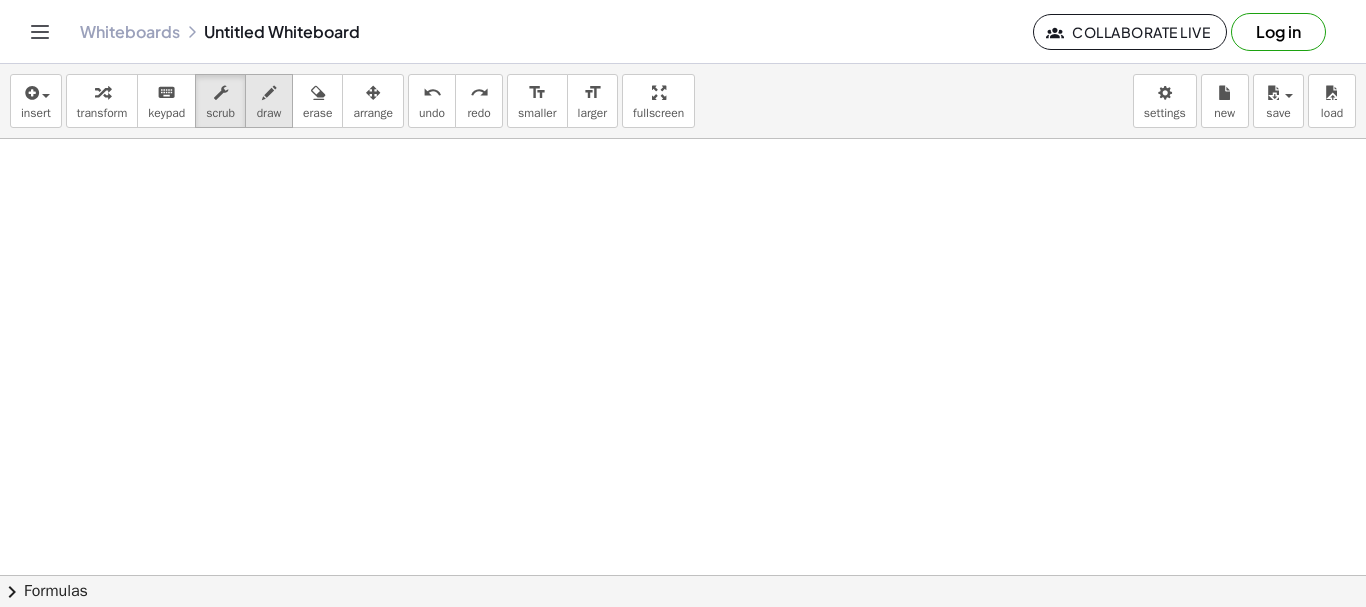 click at bounding box center (269, 92) 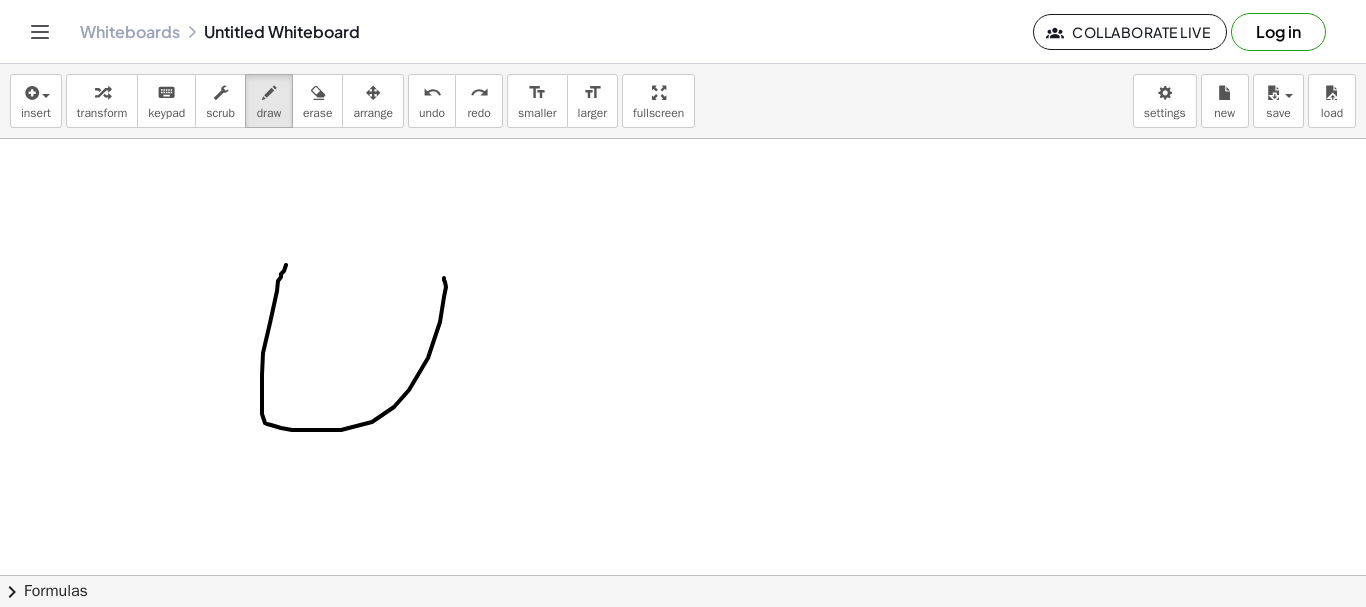 drag, startPoint x: 286, startPoint y: 265, endPoint x: 390, endPoint y: 246, distance: 105.72133 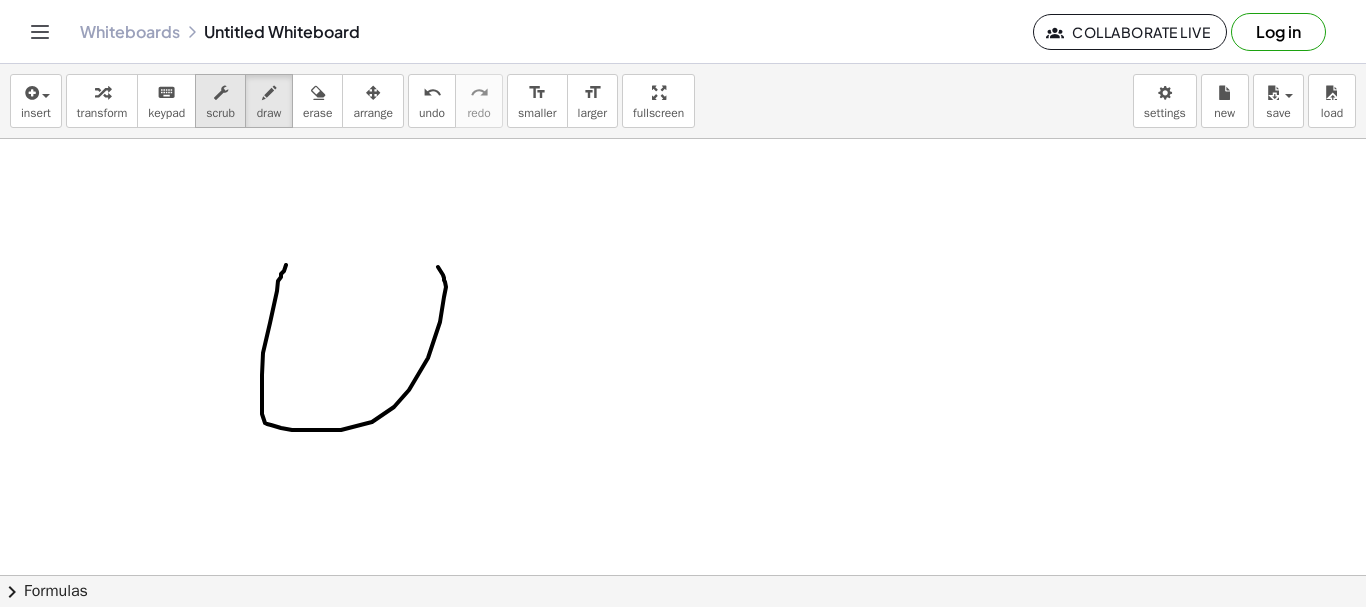 click at bounding box center (220, 92) 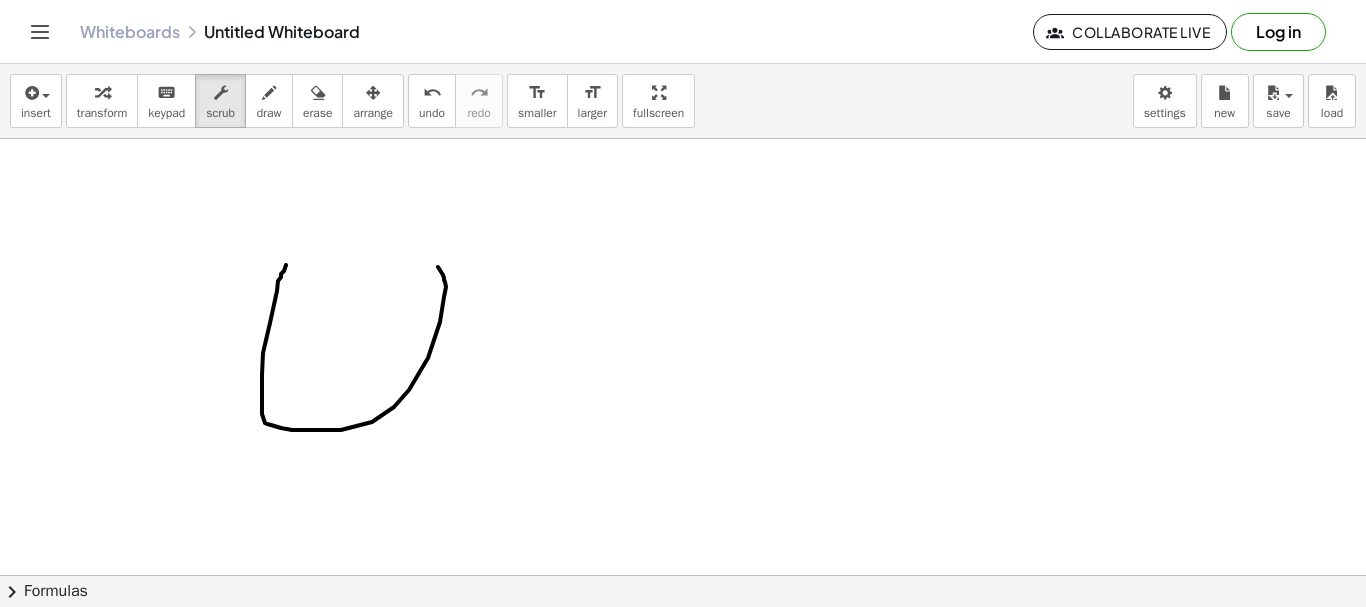 drag, startPoint x: 247, startPoint y: 299, endPoint x: 268, endPoint y: 286, distance: 24.698177 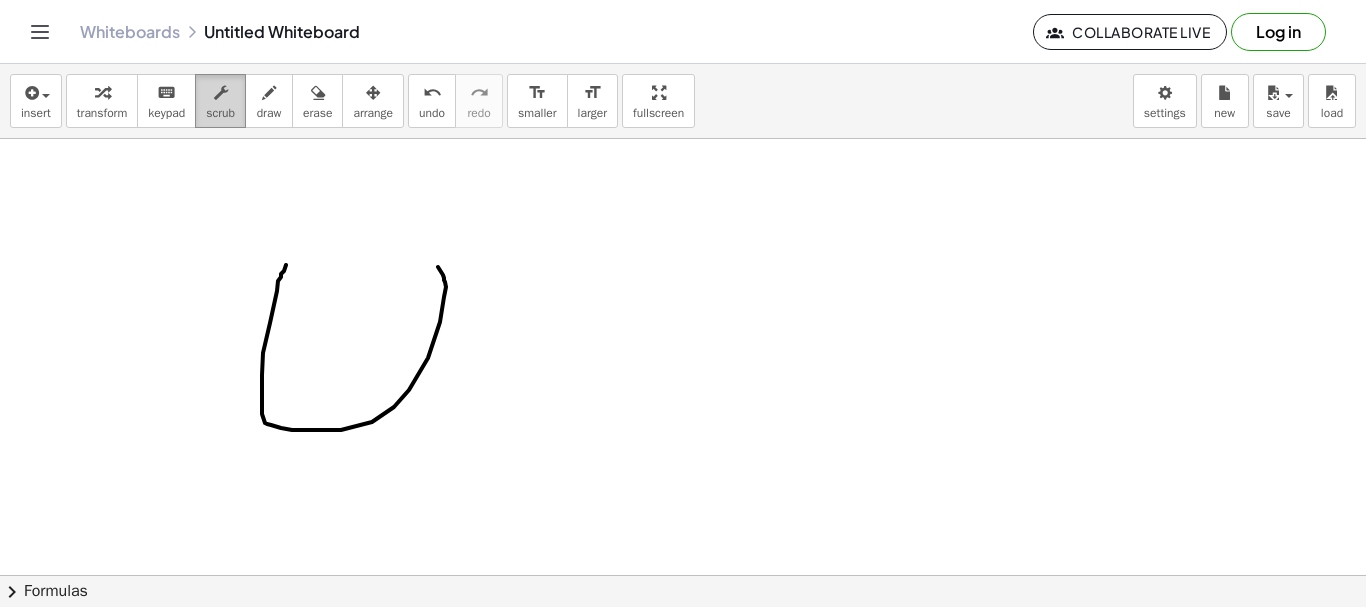 drag, startPoint x: 268, startPoint y: 286, endPoint x: 221, endPoint y: 106, distance: 186.03494 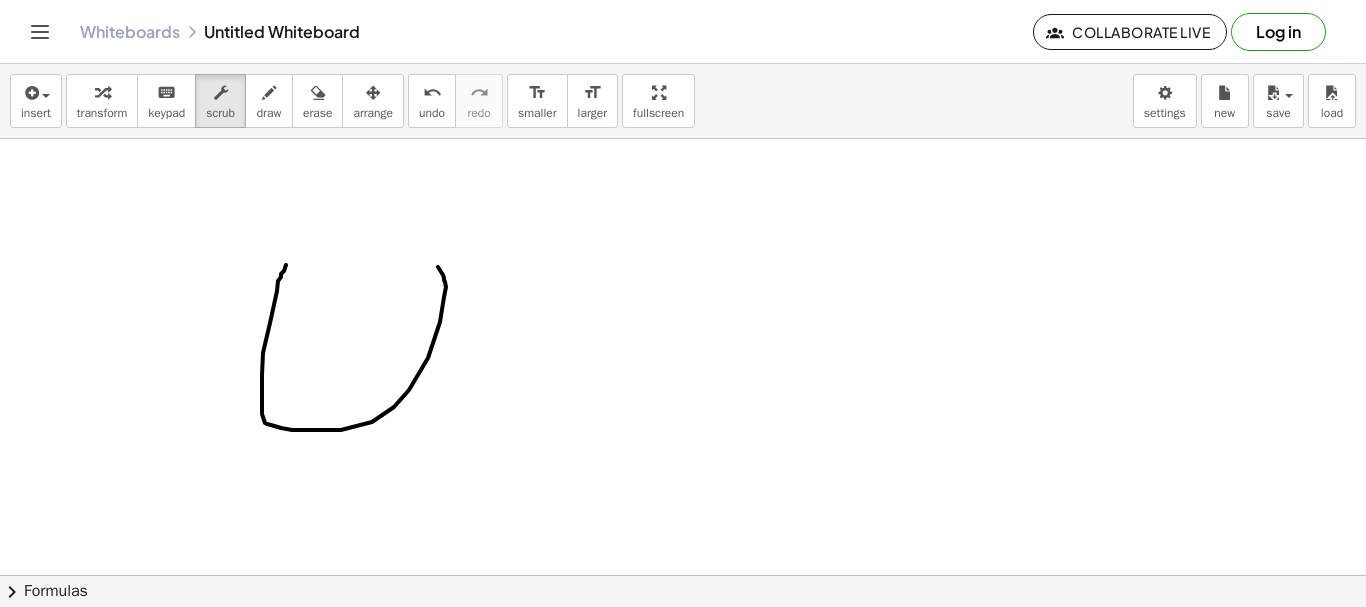 click at bounding box center (683, 575) 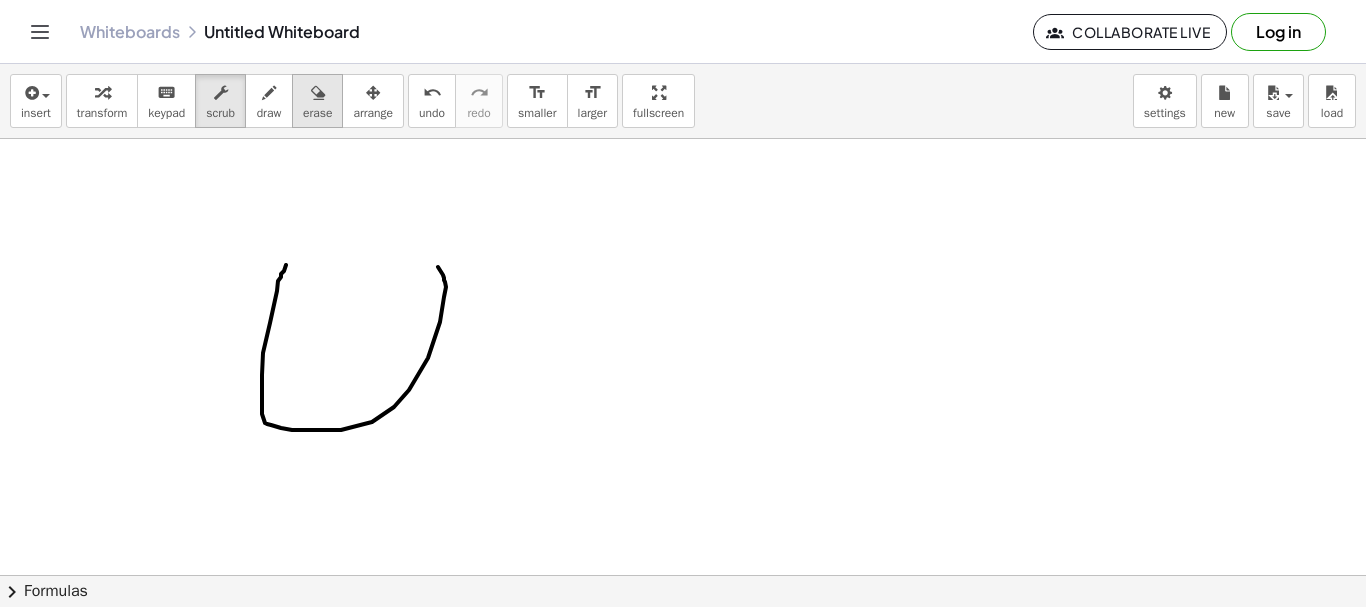 click at bounding box center (318, 93) 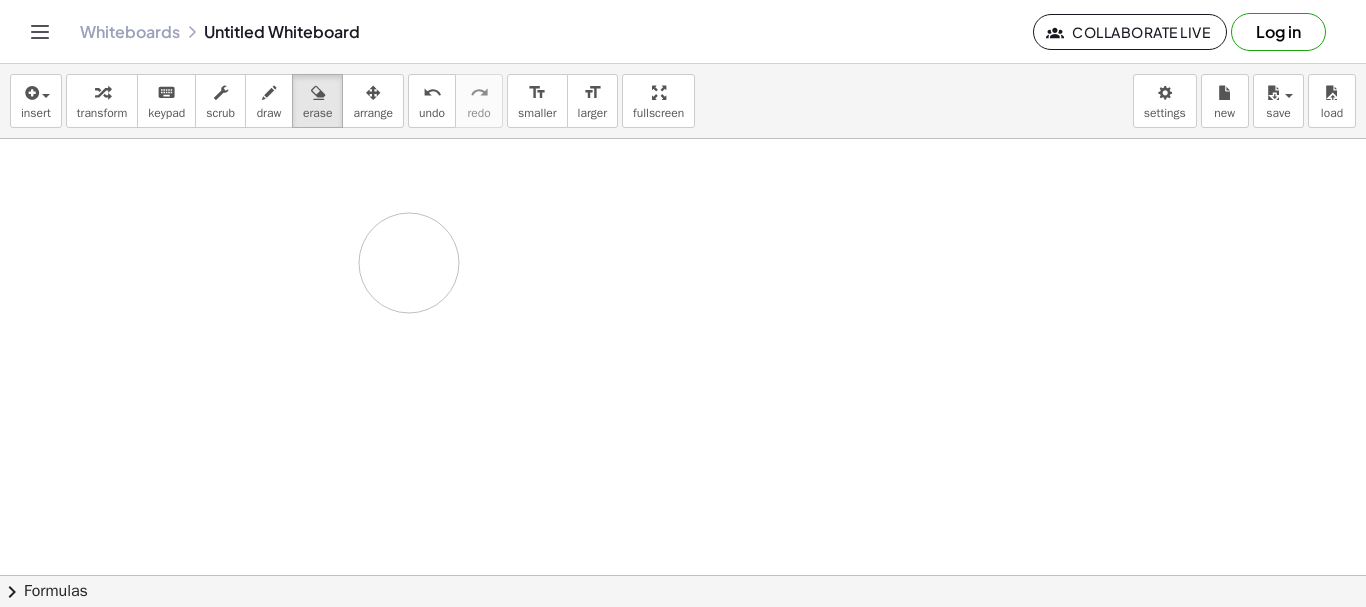 drag, startPoint x: 283, startPoint y: 291, endPoint x: 411, endPoint y: 262, distance: 131.24405 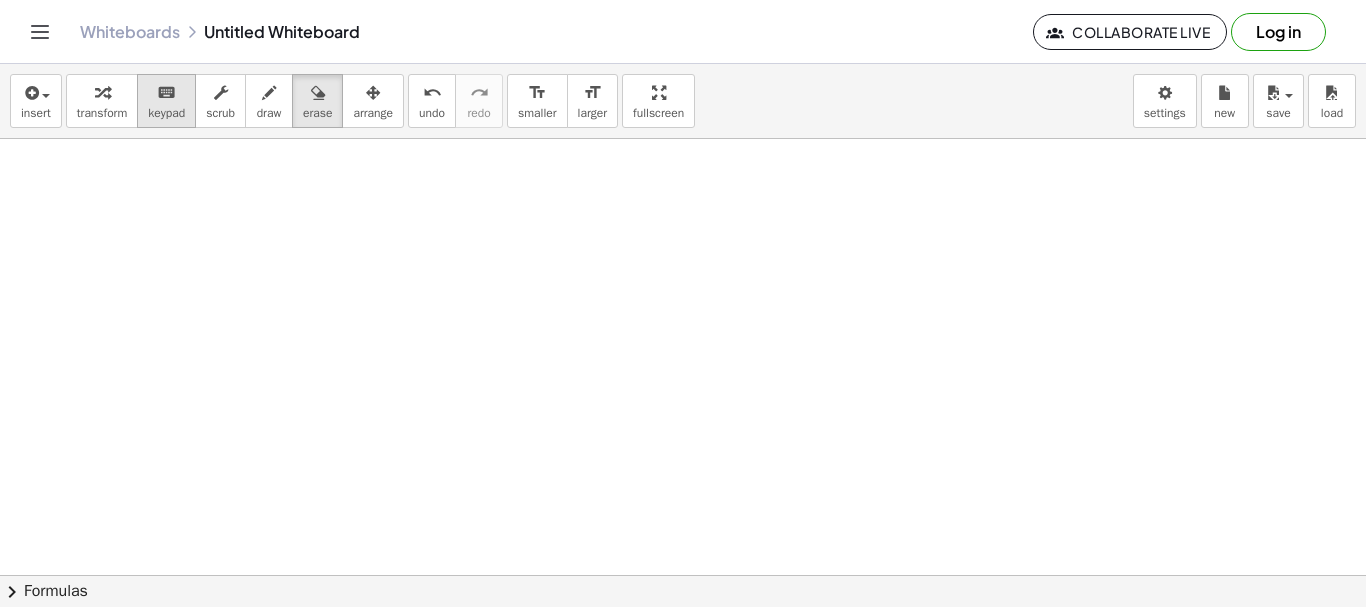 click on "keyboard" at bounding box center (166, 93) 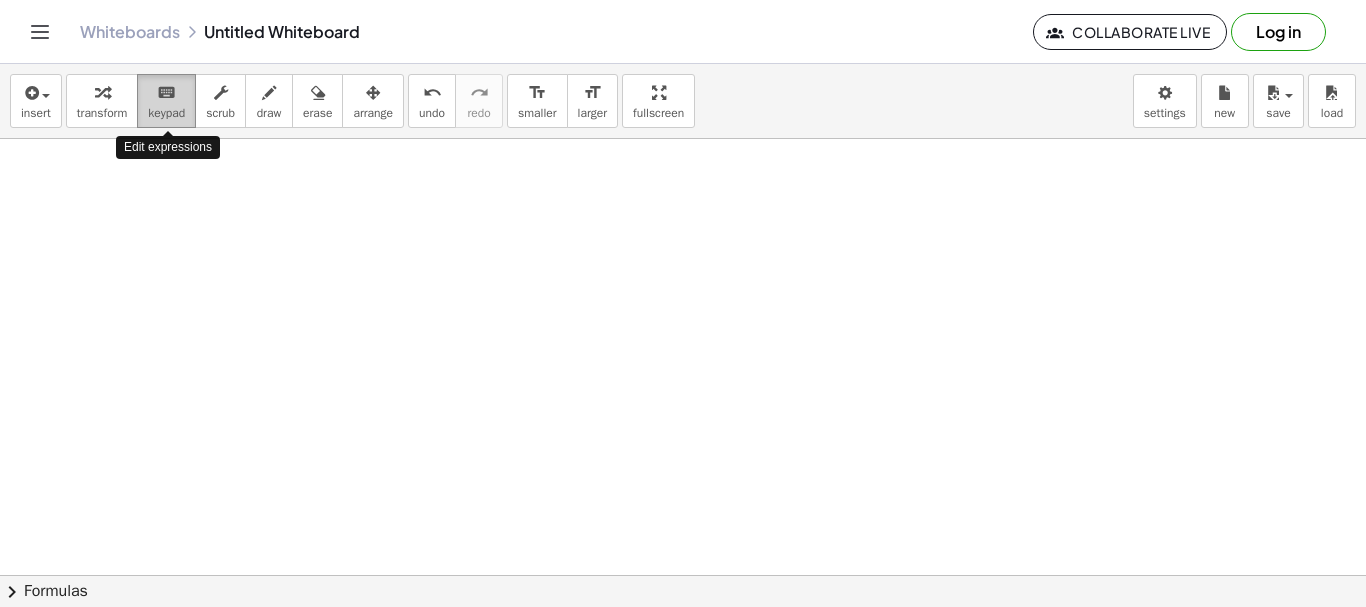 click on "keyboard" at bounding box center (166, 93) 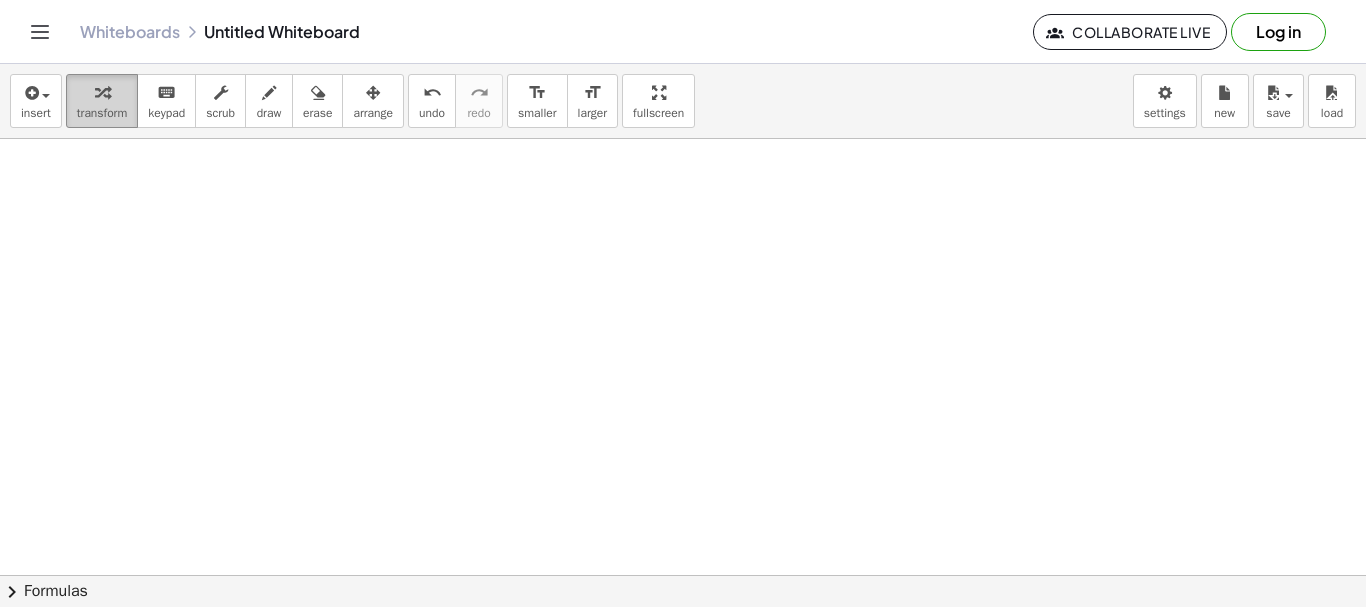 click on "transform" at bounding box center [102, 113] 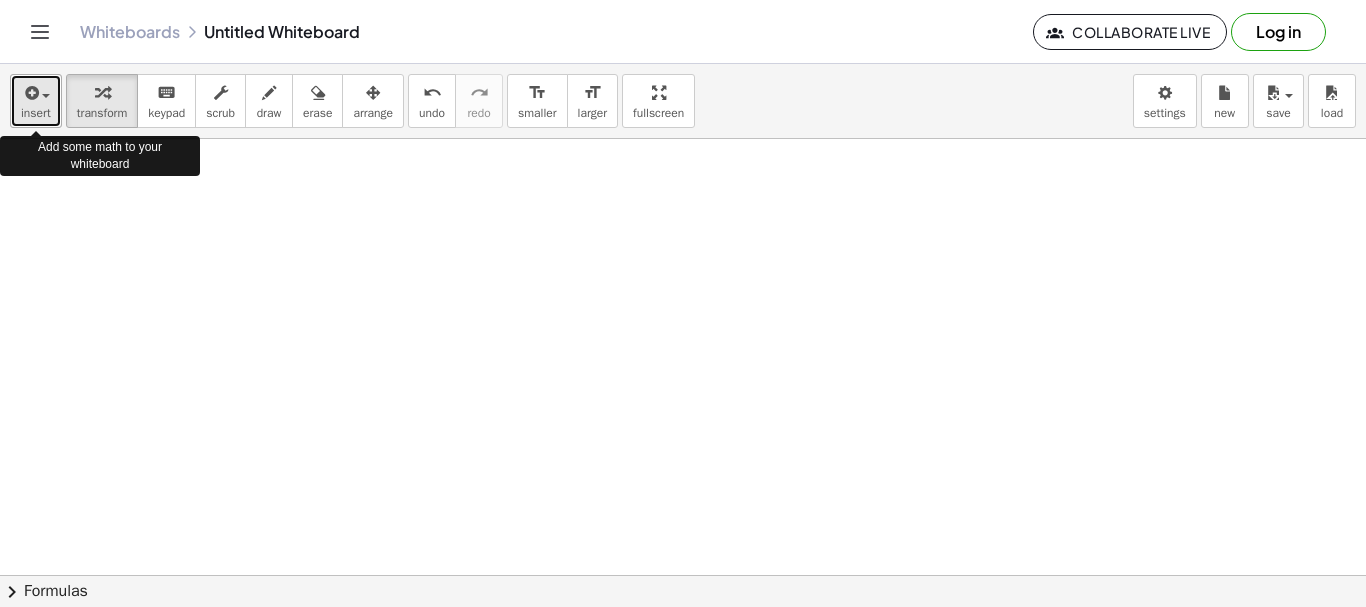 click on "insert" at bounding box center (36, 113) 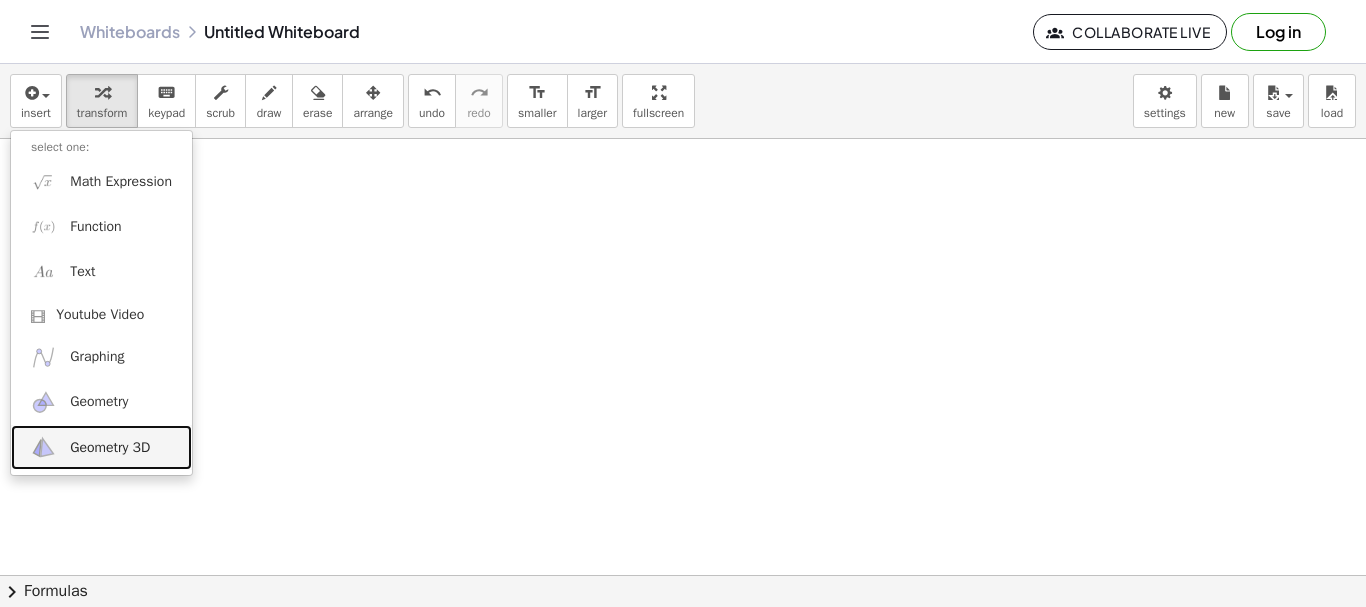 click on "Geometry 3D" at bounding box center (110, 448) 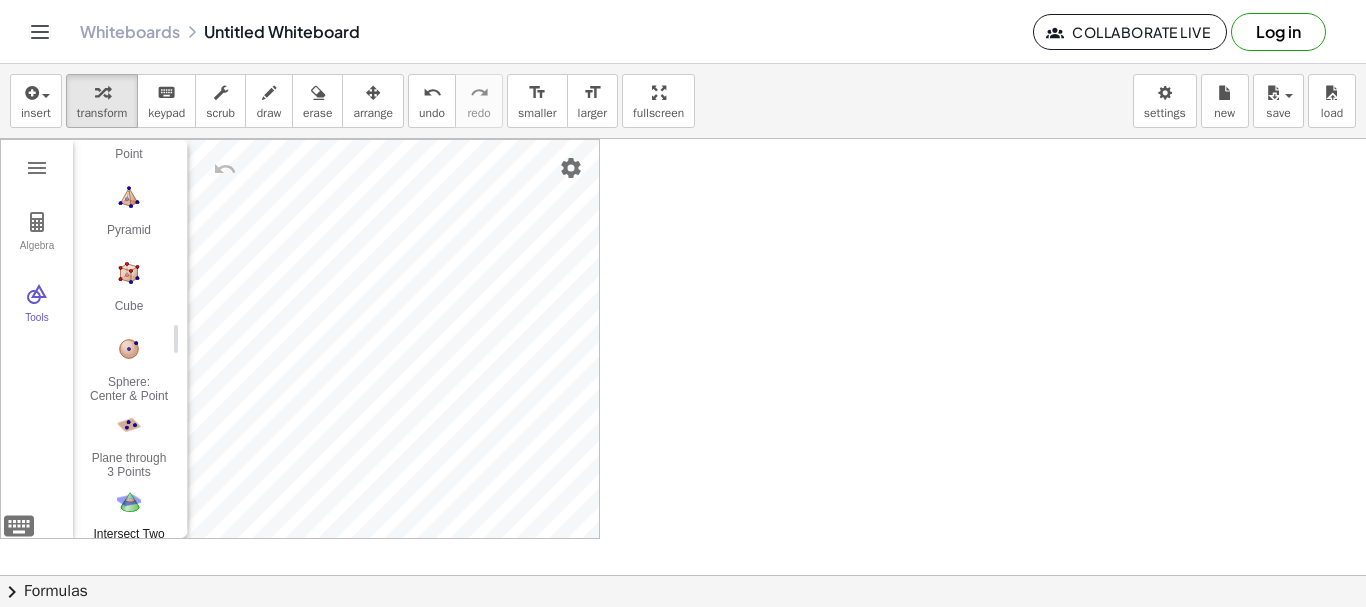 scroll, scrollTop: 158, scrollLeft: 0, axis: vertical 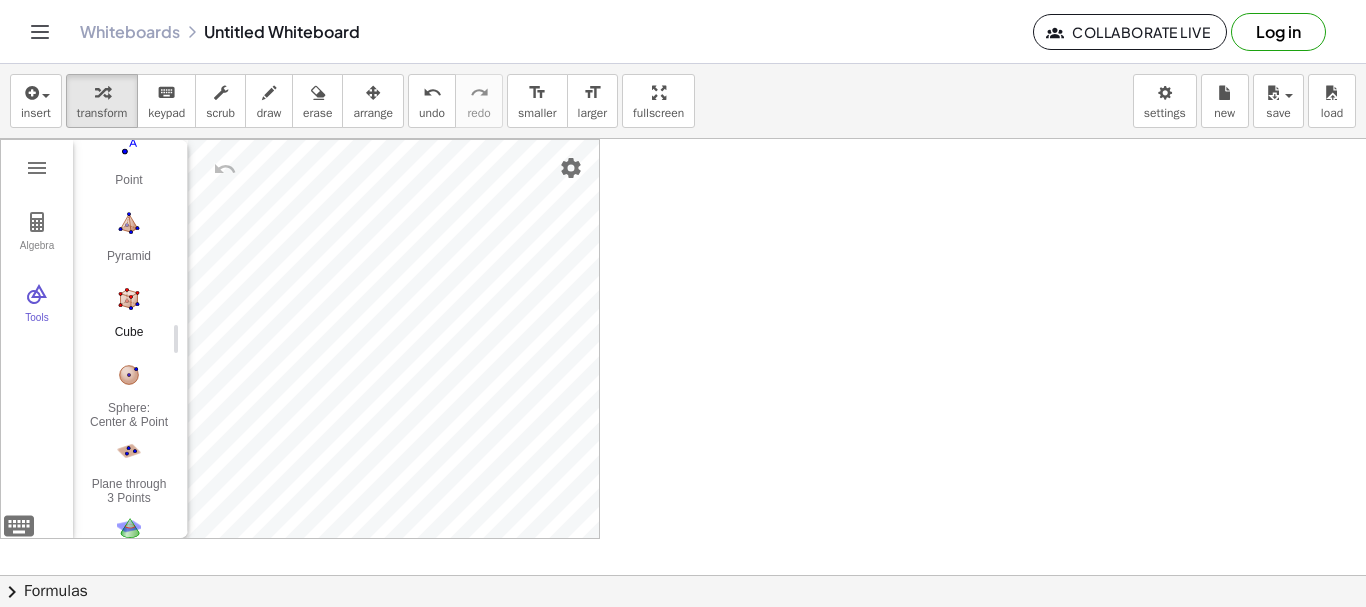 click at bounding box center (129, 299) 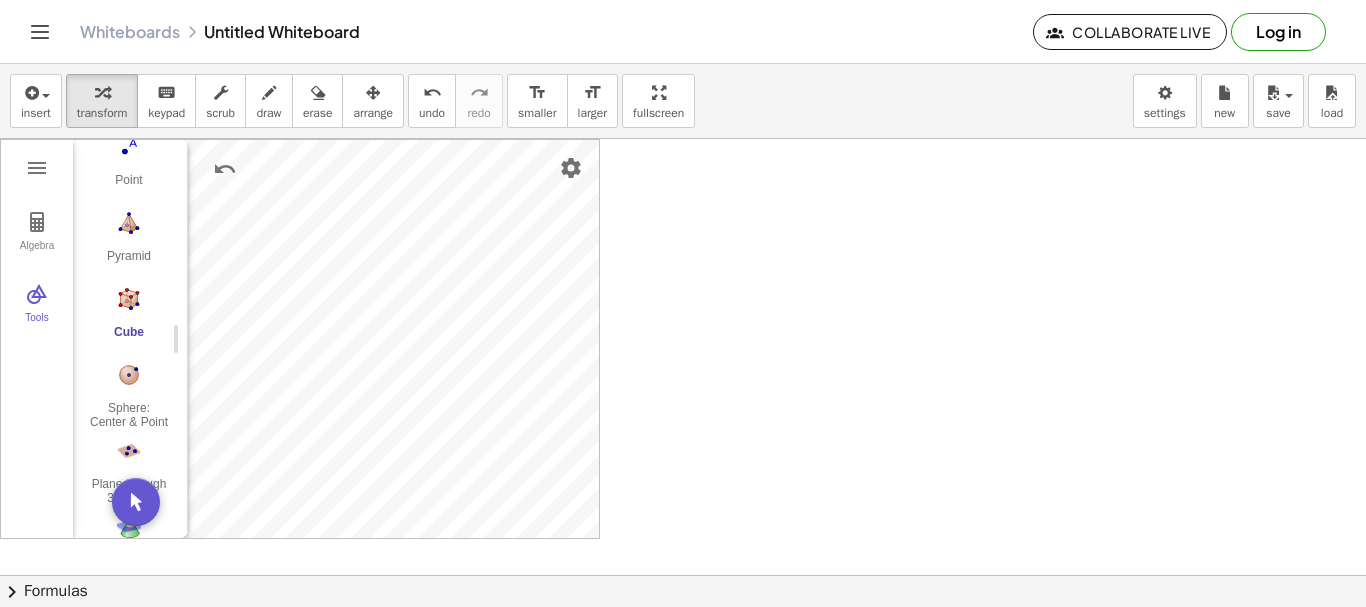 click on "insert select one: Math Expression Function Text Youtube Video Graphing Geometry Geometry 3D transform keyboard keypad scrub draw erase arrange undo undo redo redo format_size smaller format_size larger fullscreen load save new settings Algebra Tools 1 × ([COORDINATES]) B = ([COORDINATES]) ? I = ([COORDINATES]) GeoGebra 3D Calculator Basic Tools Move Point Pyramid Cube Sphere: Center & Point Plane through 3 Points Intersect Two Surfaces Net More × chevron_right Formulas Drag one side of a formula onto a highlighted expression on the canvas to apply it. Quadratic Formula + · a · x 2 + · b · x + c = 0 ⇔ x = · ( − b ± 2 √ ( + b 2 − · 4 · a · c ) ) · 2 · a + x 2 + · p · x + q = 0 ⇔ x = p" at bounding box center [683, 335] 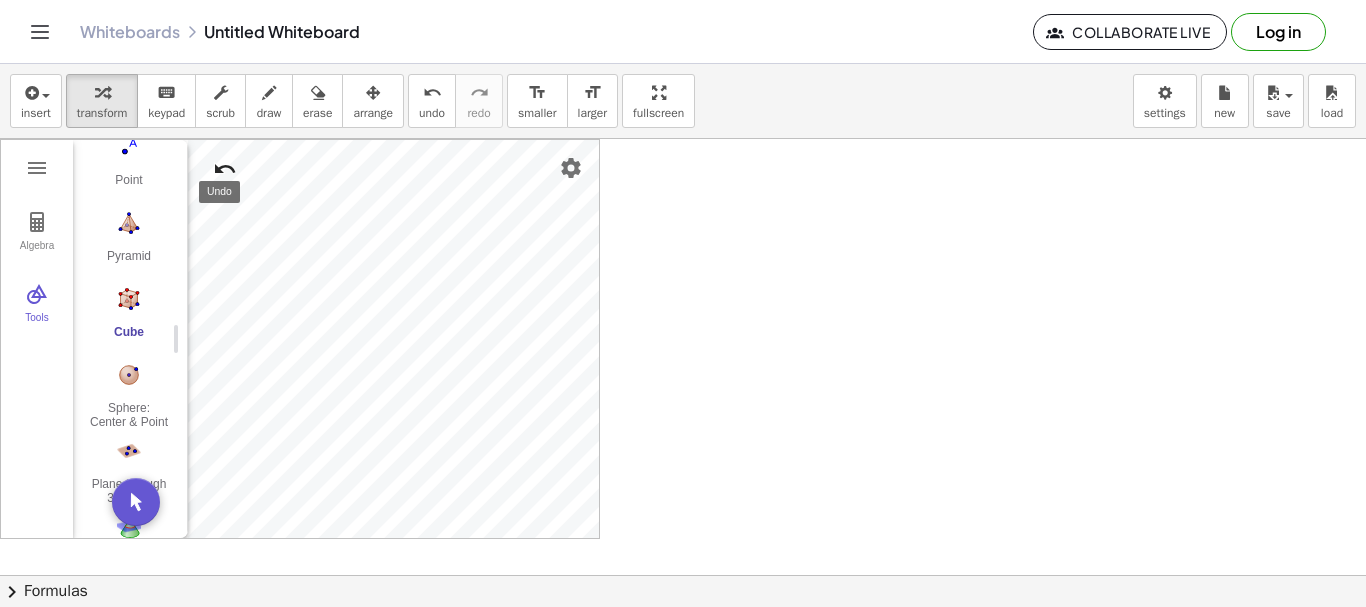 click at bounding box center [225, 169] 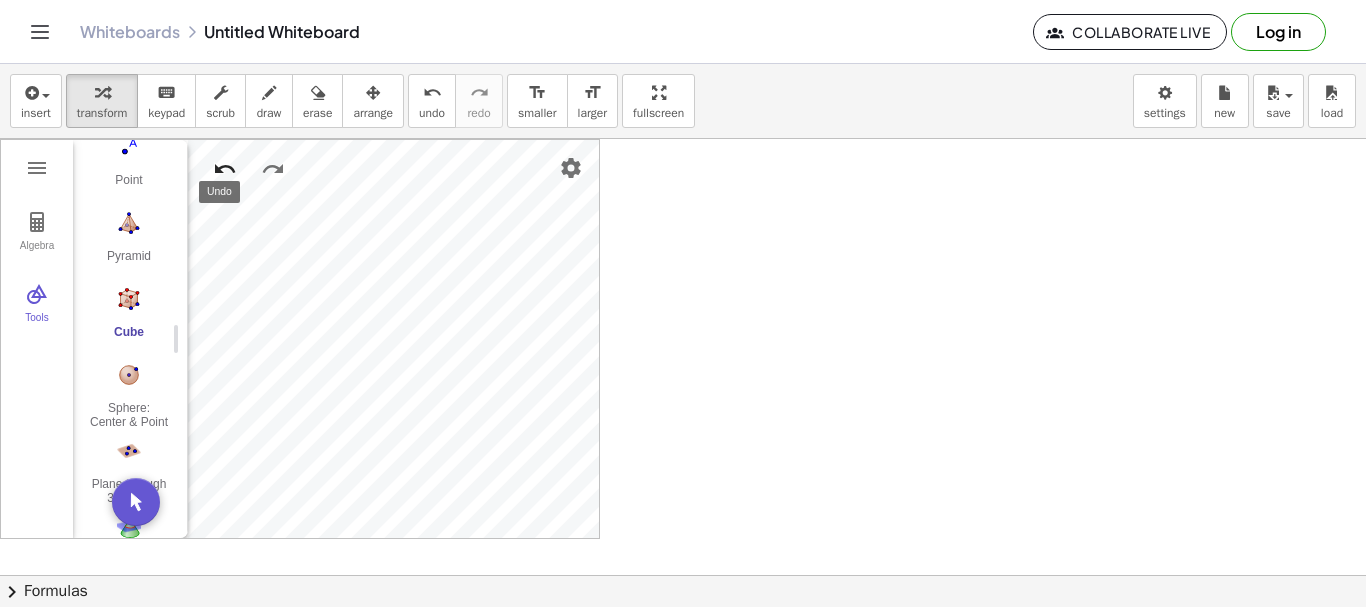 click at bounding box center [225, 169] 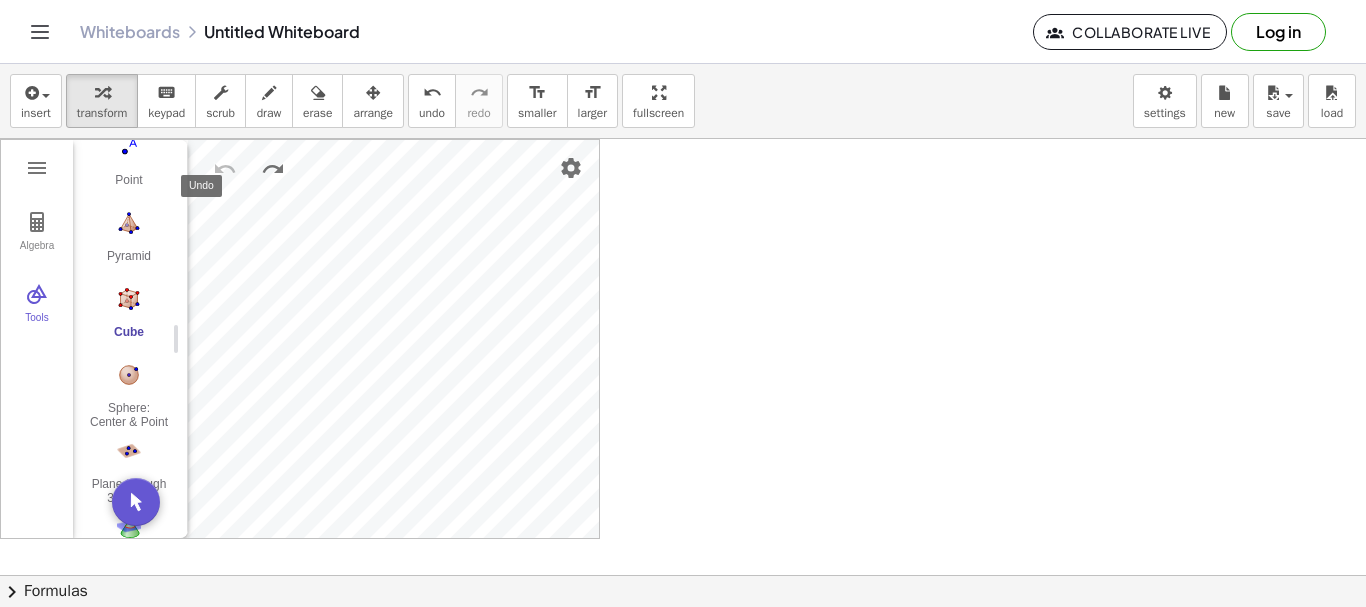 click at bounding box center (225, 169) 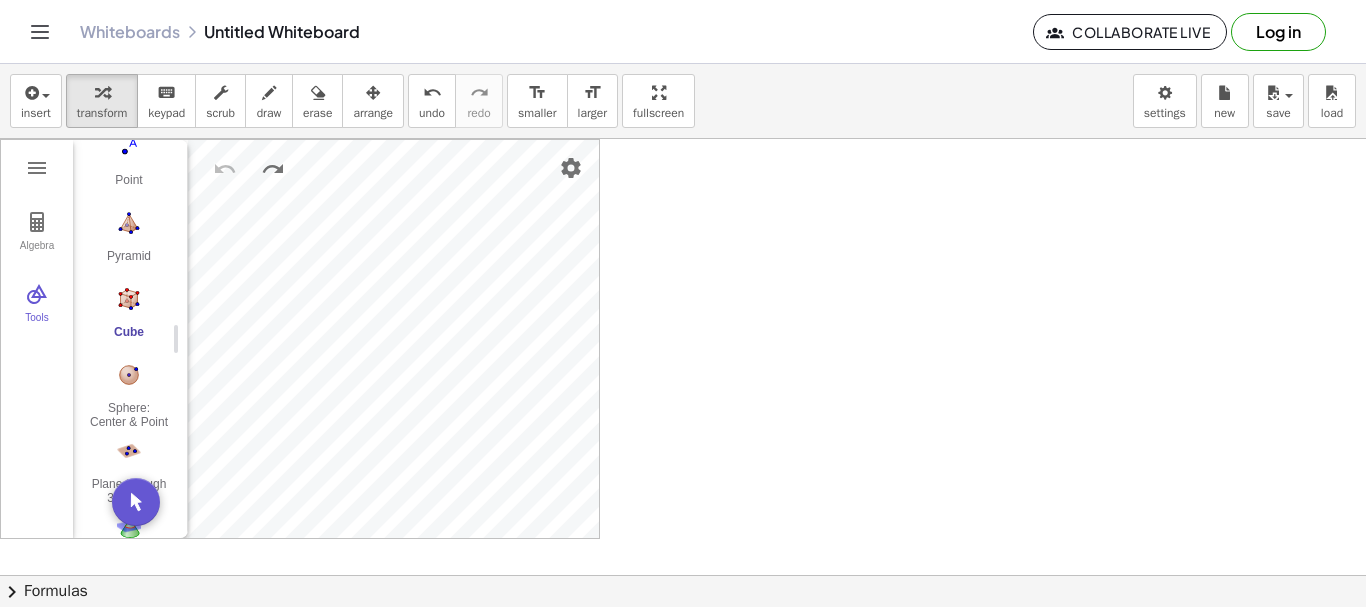 click on "Graspable Math Activities Get Started Activity Bank Assigned Work Classes Whiteboards Reference v1.26.3 | Privacy policy © 2025 | Graspable, Inc. Whiteboards Untitled Whiteboard Collaborate Live Log in insert select one: Math Expression Function Text Youtube Video Graphing Geometry Geometry 3D transform keyboard keypad scrub draw erase arrange undo undo redo redo format_size smaller format_size larger fullscreen load save new settings Algebra Tools 1 × ([COORDINATES]) Input… GeoGebra 3D Calculator Basic Tools Move Point Pyramid Cube Sphere: Center & Point Plane through 3 Points Intersect Two Surfaces Net More × chevron_right Formulas Drag one side of a formula onto a highlighted expression on the canvas to apply it. Quadratic Formula + · a · x 2 + · b · x + c = 0 ⇔ x = · ( − b ± 2 √ ( + b 2 − · 4 · a · c ) ) · 2 · a +" at bounding box center (683, 303) 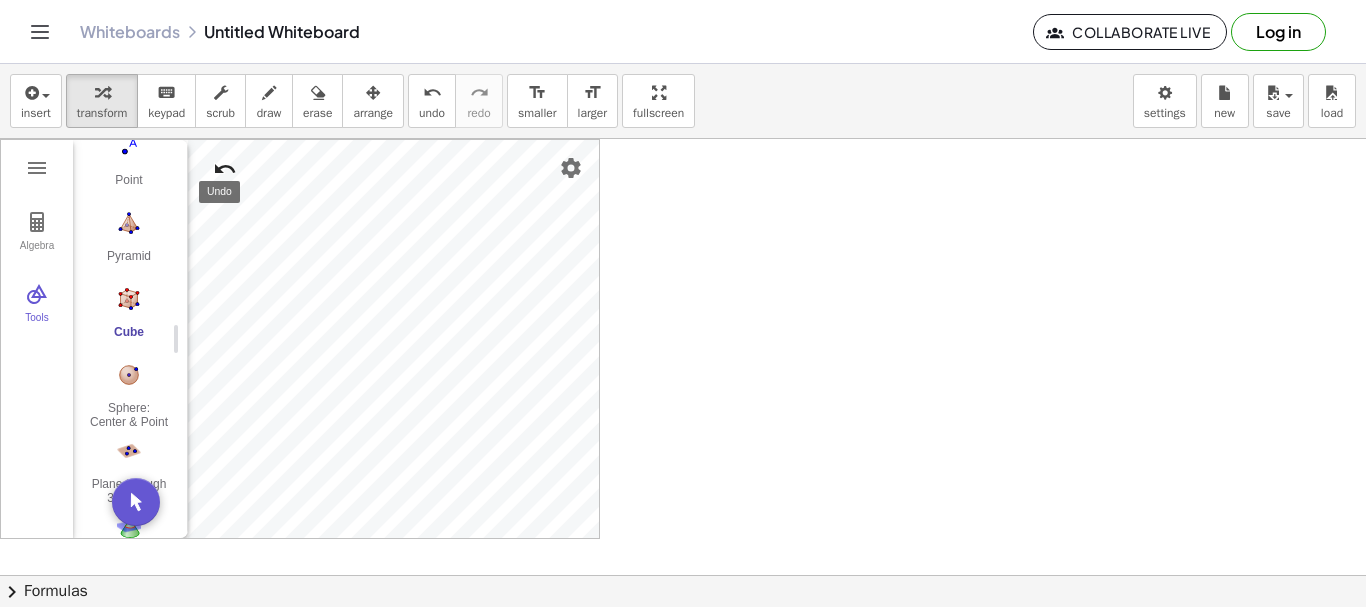 click at bounding box center [225, 169] 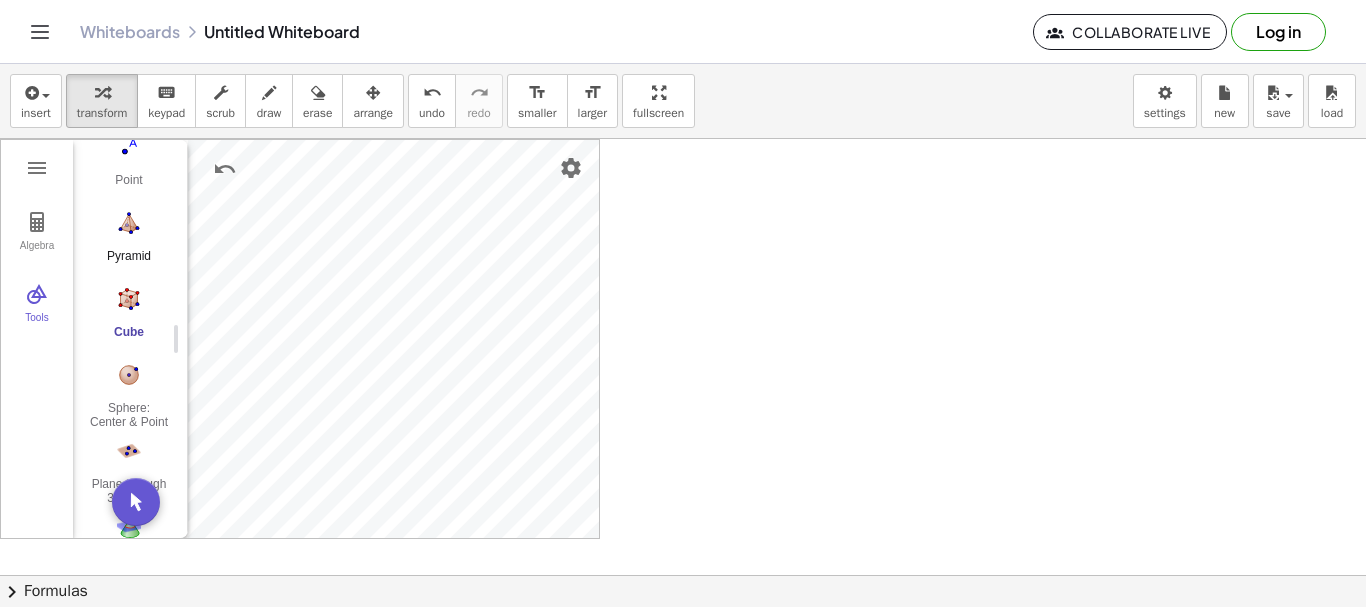 click at bounding box center [129, 223] 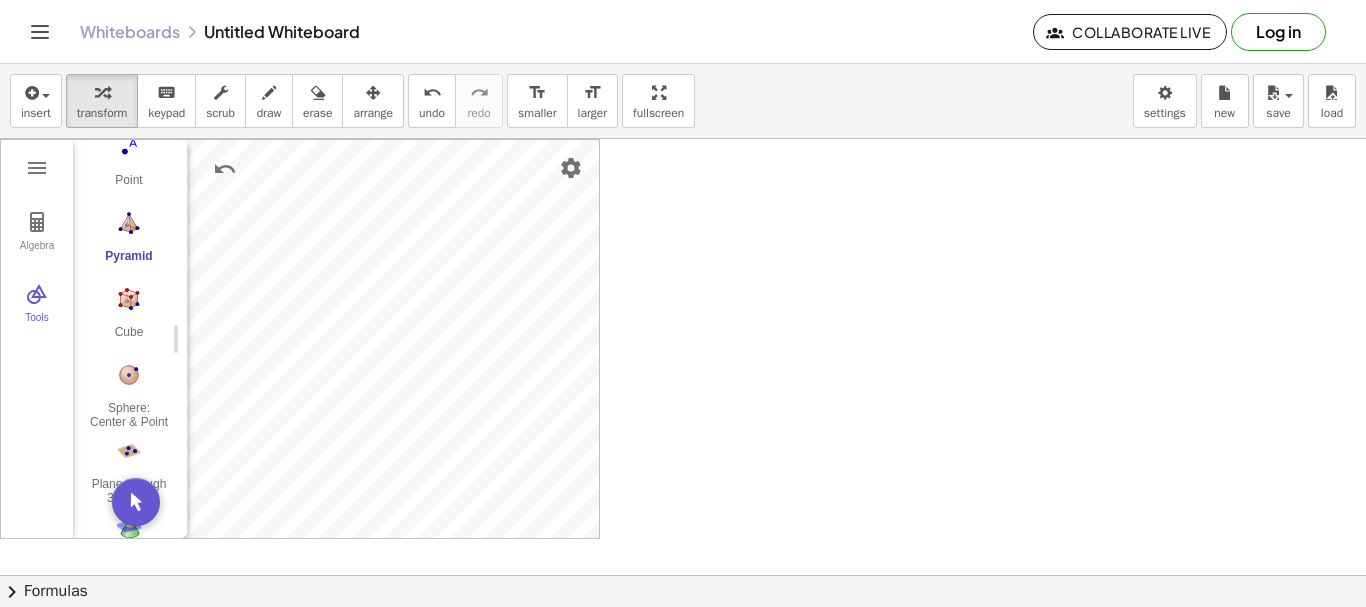 click at bounding box center (129, 223) 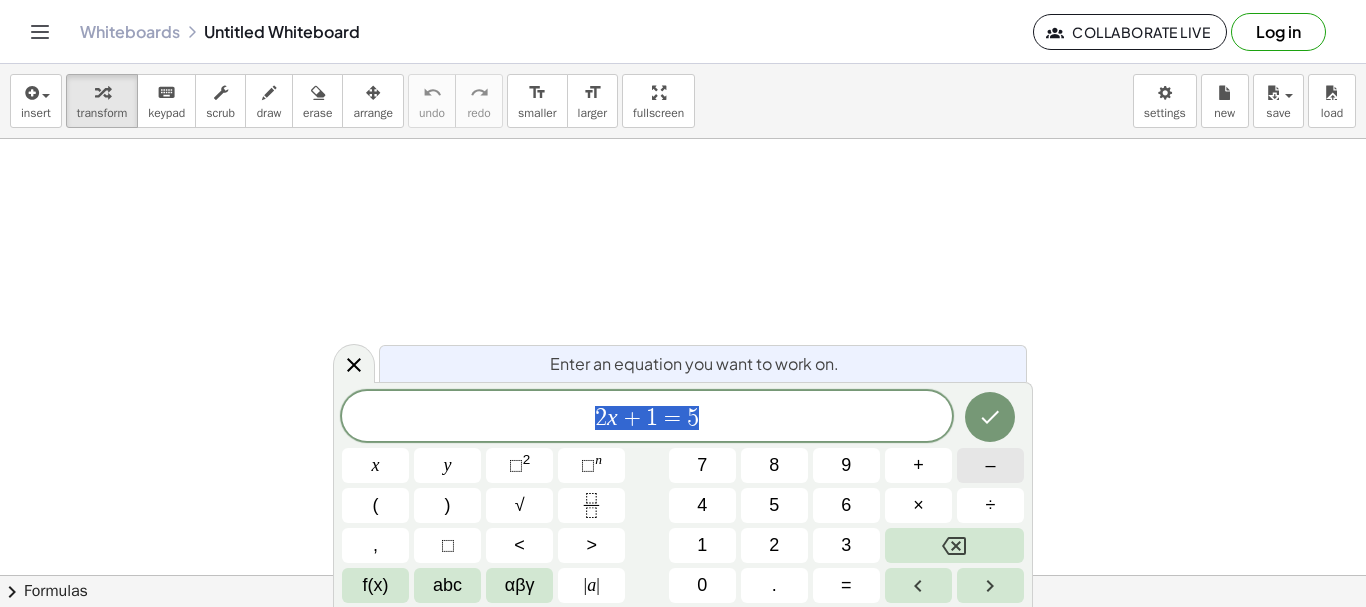 scroll, scrollTop: 0, scrollLeft: 0, axis: both 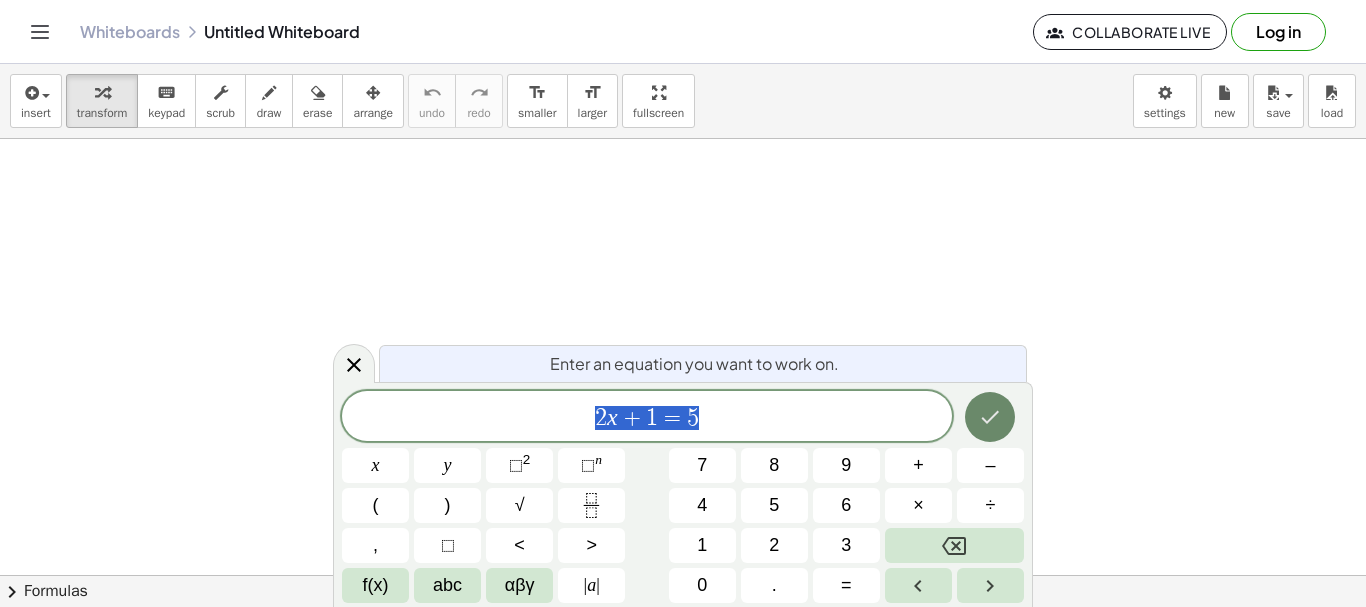 click 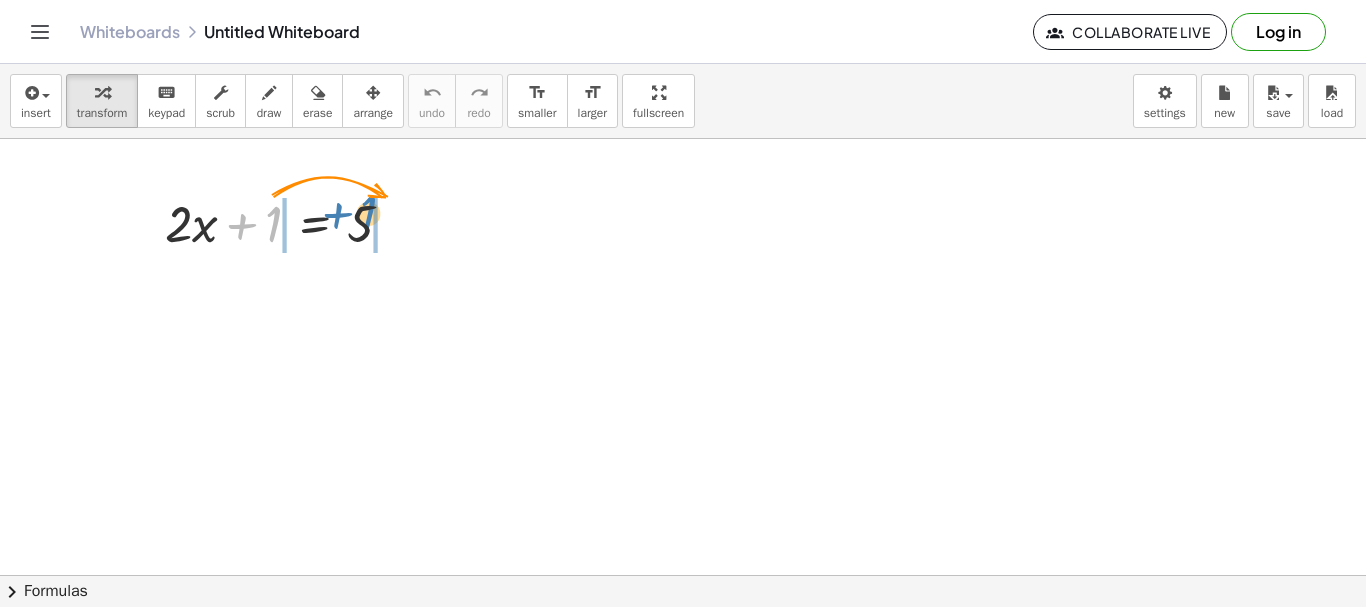 drag, startPoint x: 265, startPoint y: 231, endPoint x: 361, endPoint y: 220, distance: 96.62815 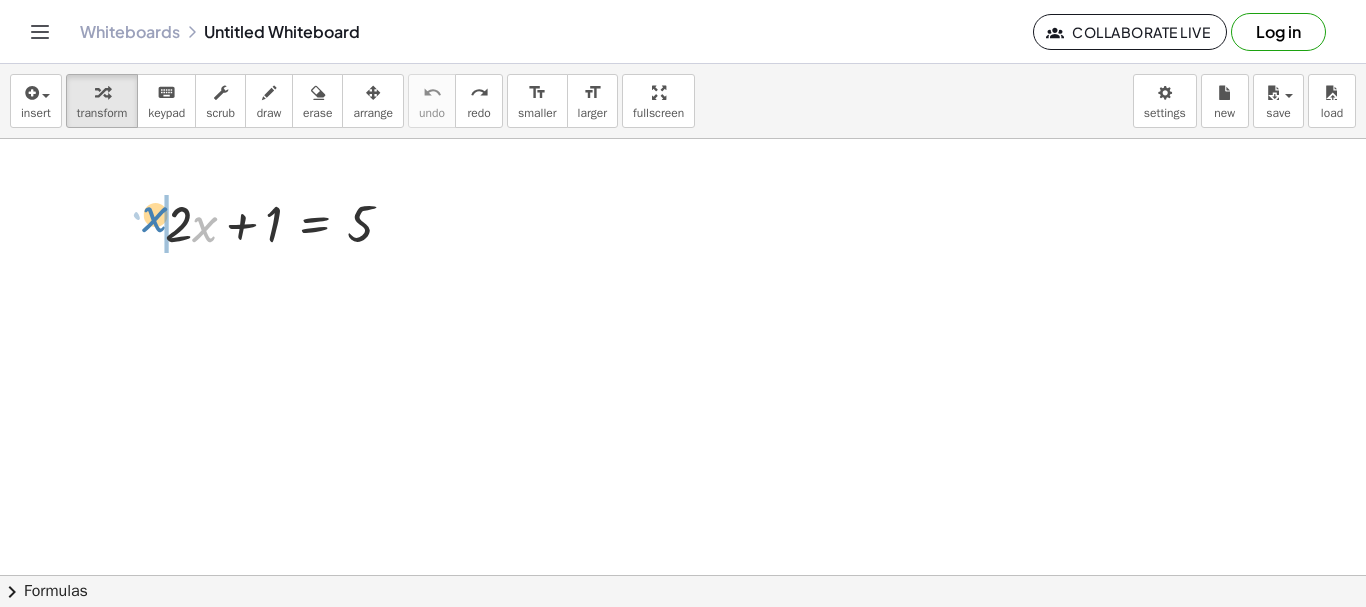 drag, startPoint x: 203, startPoint y: 236, endPoint x: 146, endPoint y: 229, distance: 57.428215 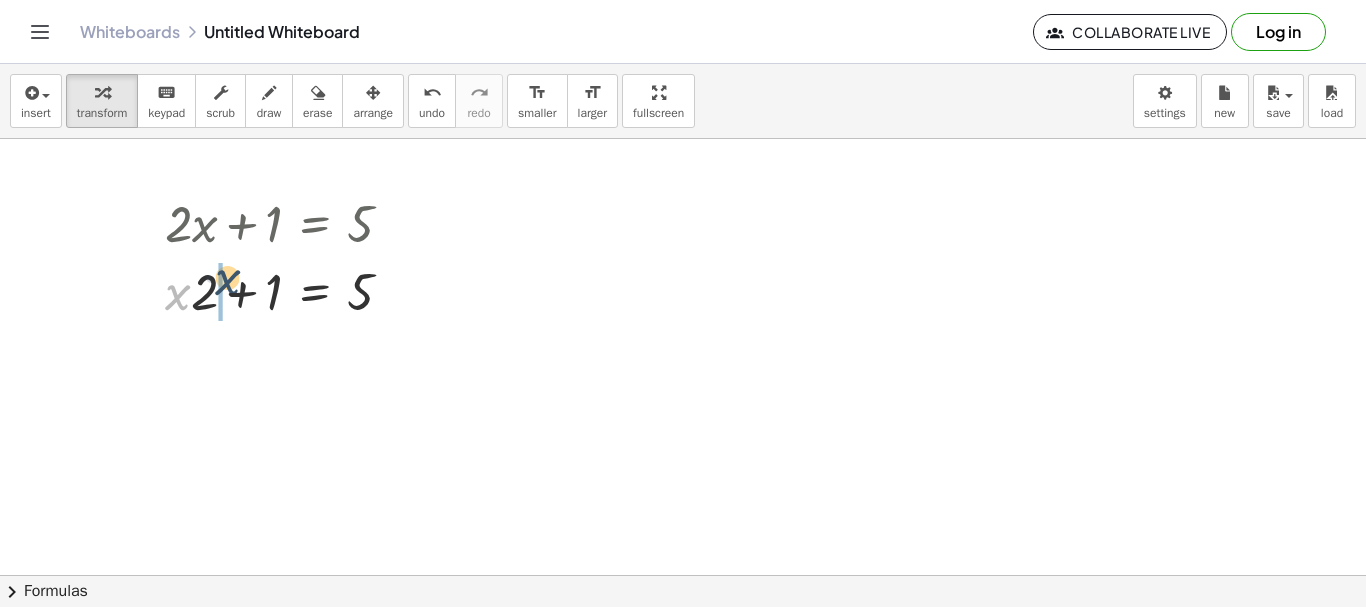 drag, startPoint x: 173, startPoint y: 294, endPoint x: 225, endPoint y: 279, distance: 54.120235 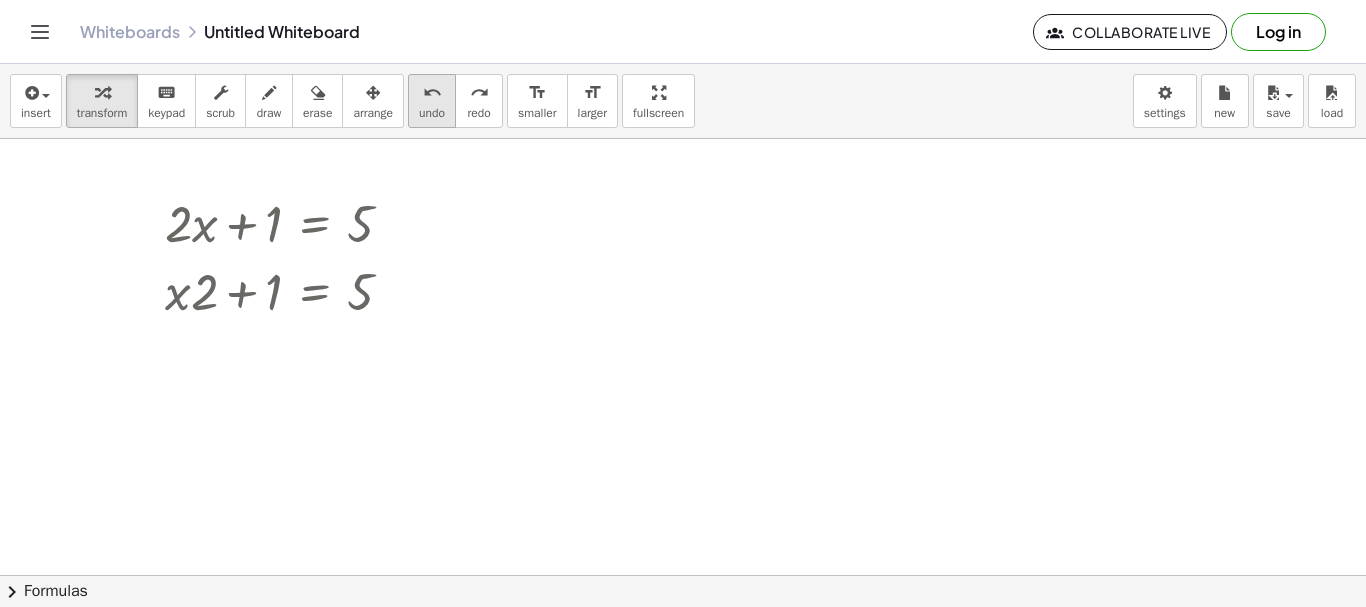click on "undo" at bounding box center (432, 92) 